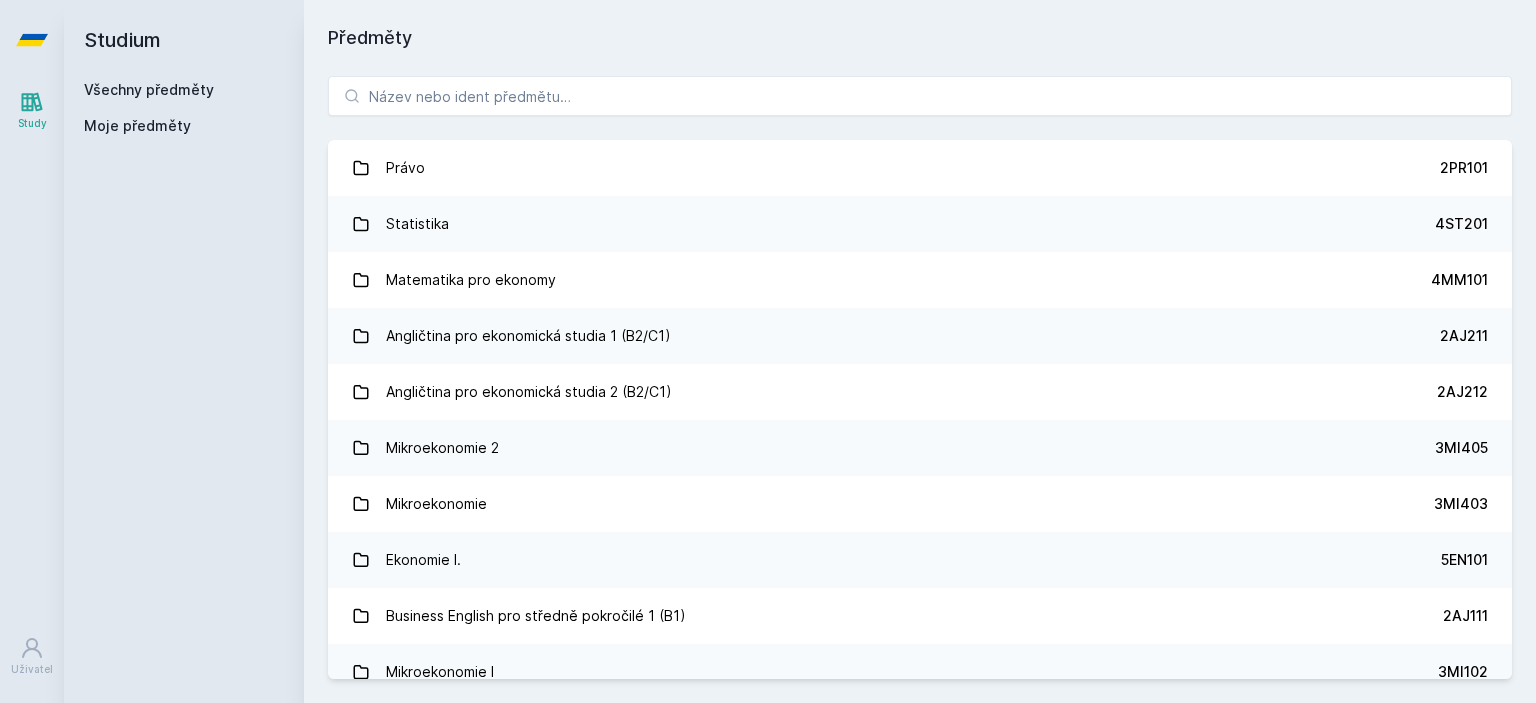 scroll, scrollTop: 0, scrollLeft: 0, axis: both 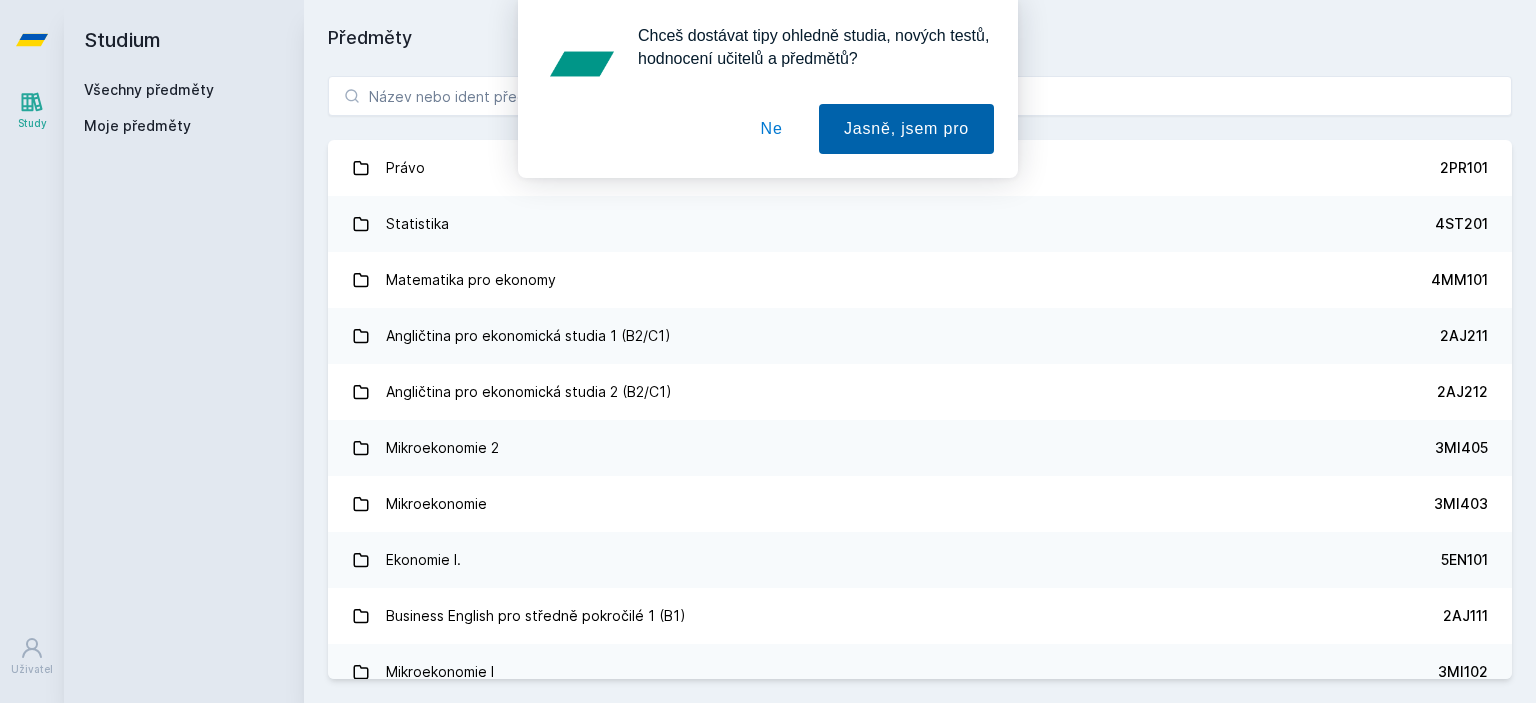 click on "Jasně, jsem pro" at bounding box center (906, 129) 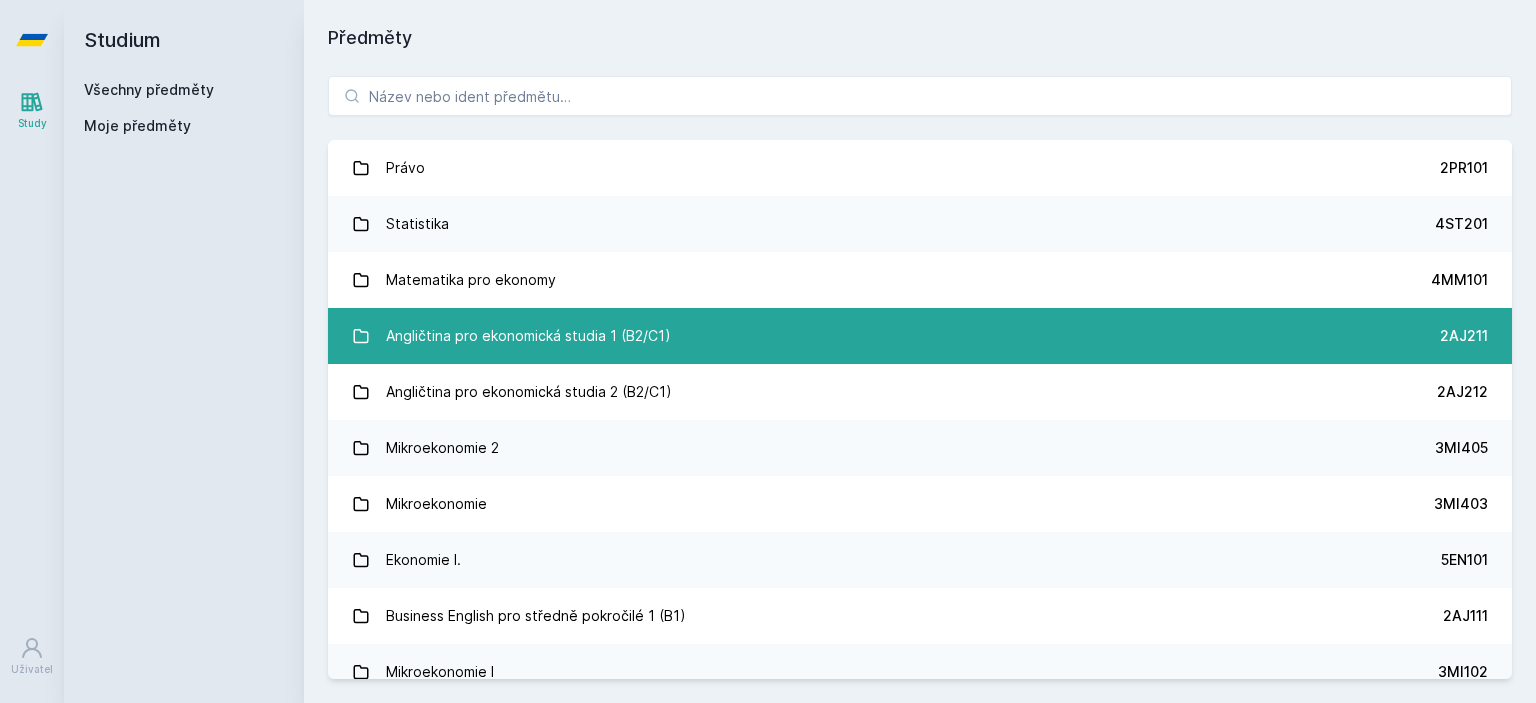 click on "Angličtina pro ekonomická studia 1 (B2/C1)   2AJ211" at bounding box center (920, 336) 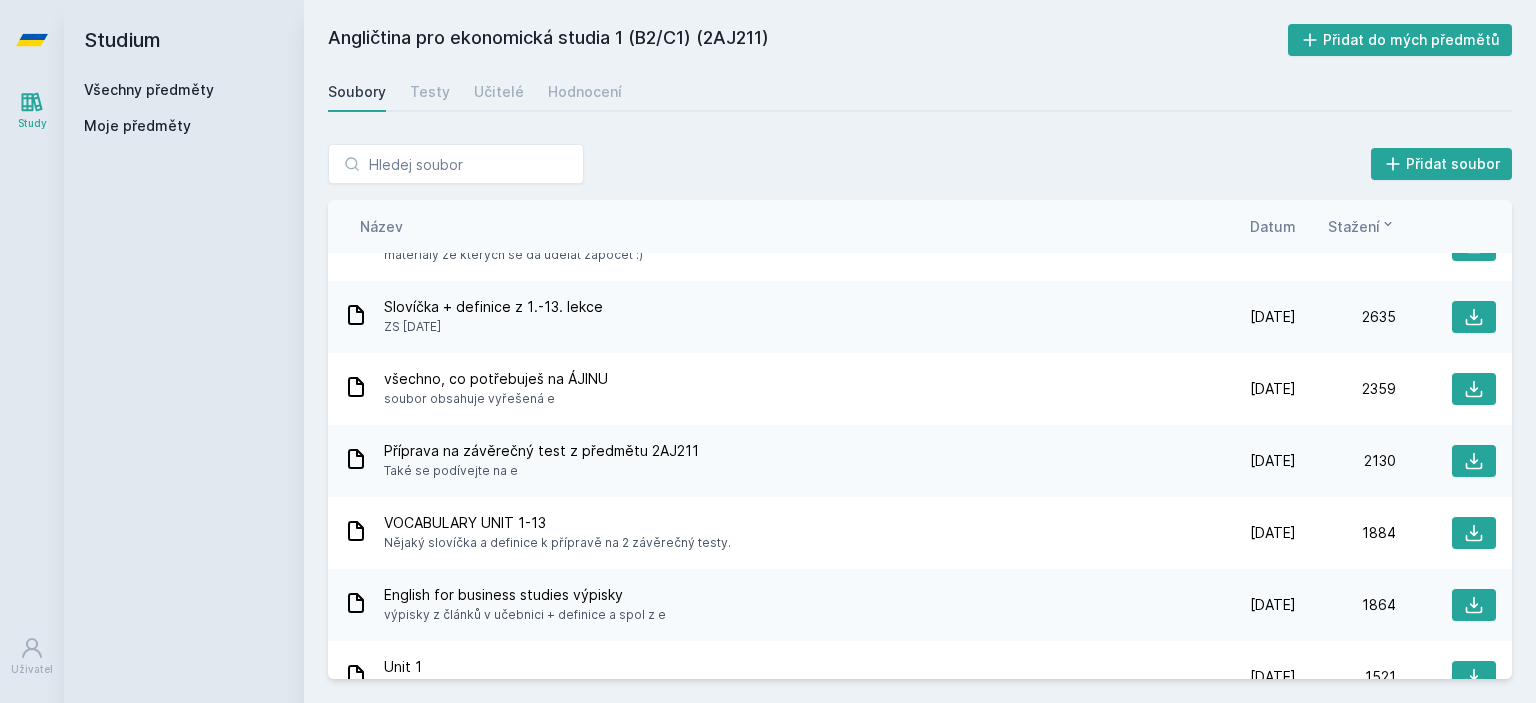 scroll, scrollTop: 0, scrollLeft: 0, axis: both 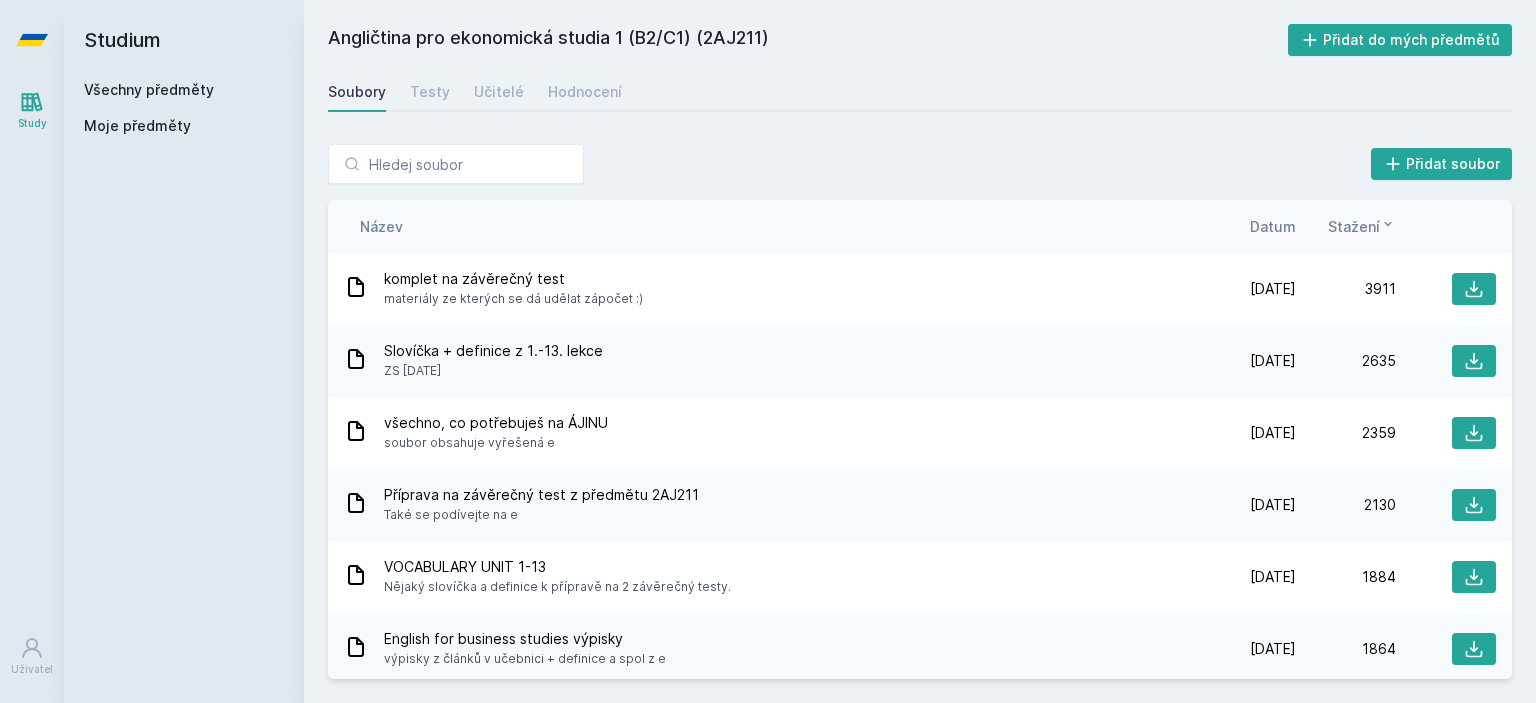 click on "Datum" at bounding box center [1273, 226] 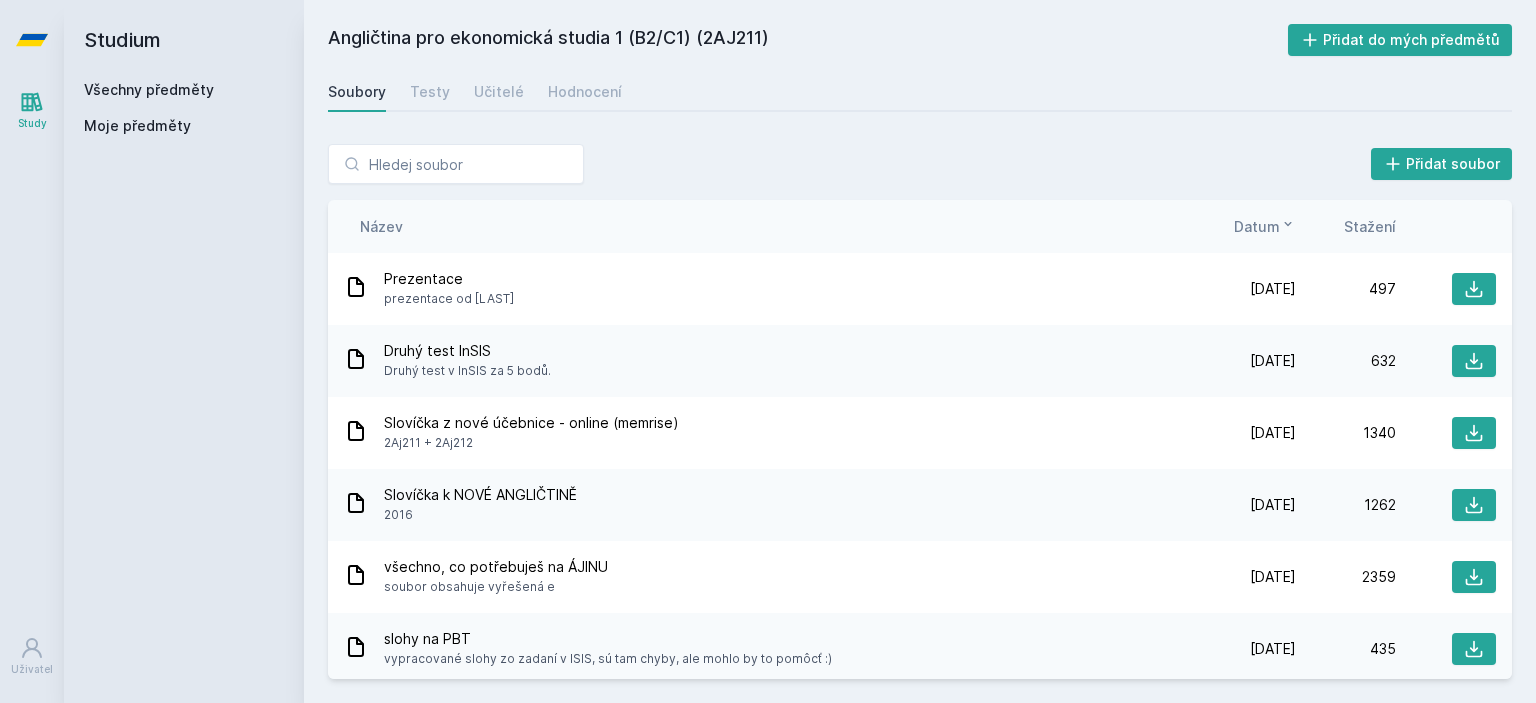 click 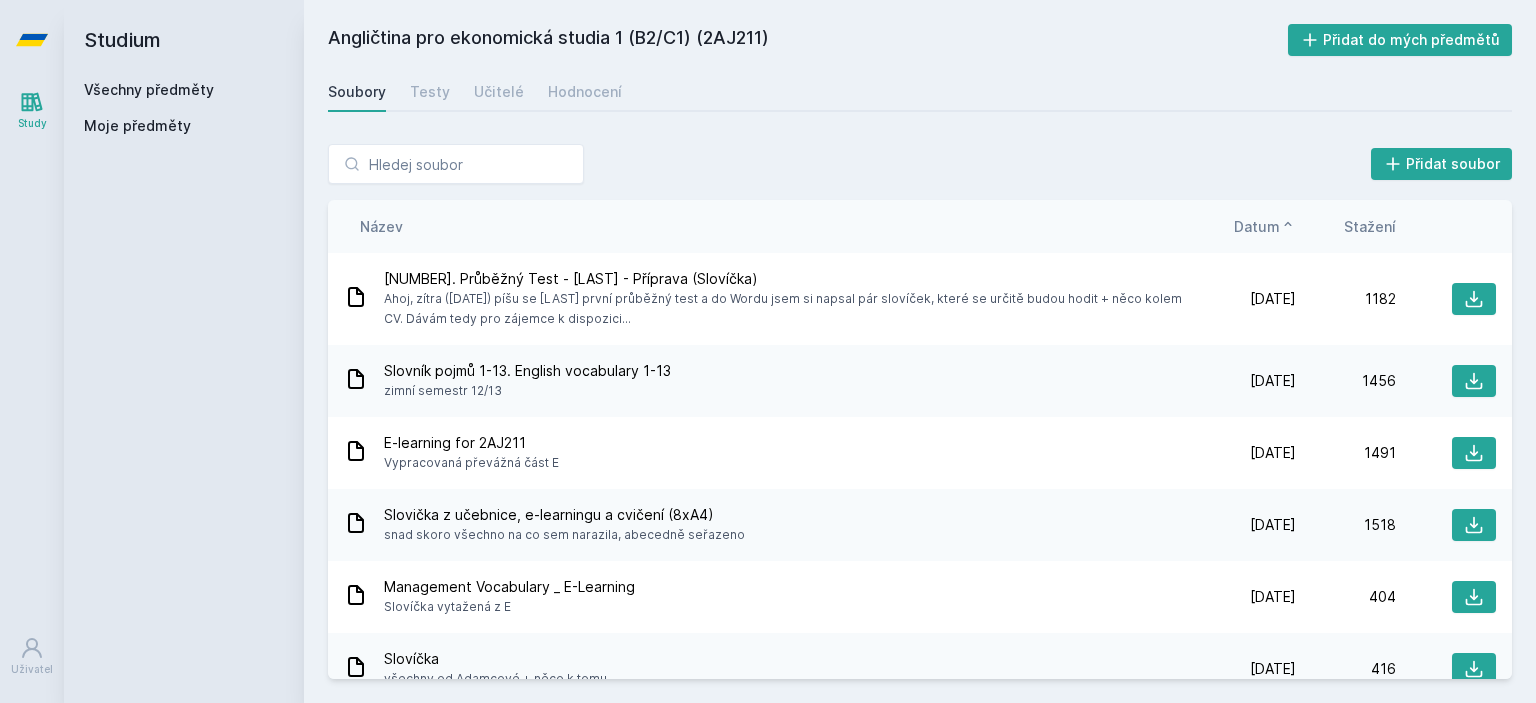 click 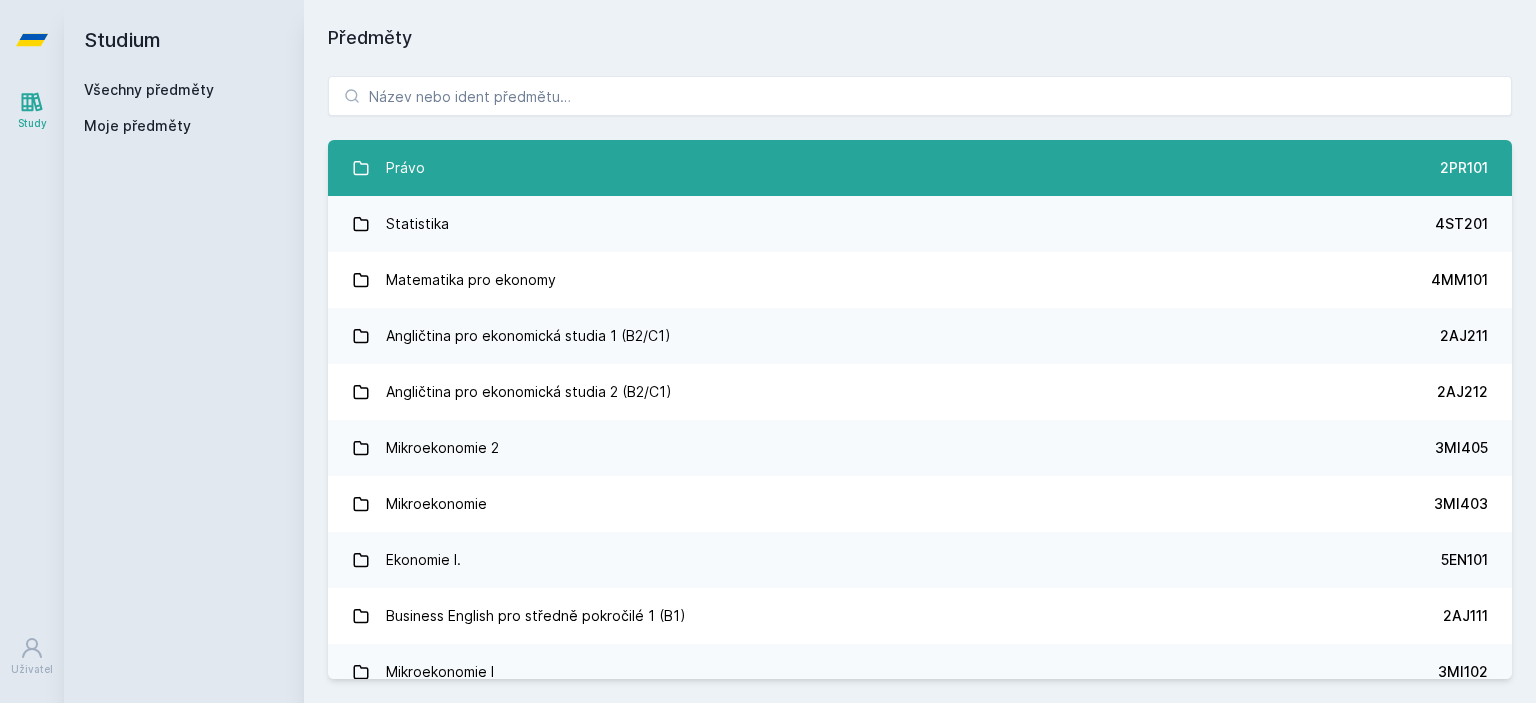 click on "Právo   2PR101" at bounding box center [920, 168] 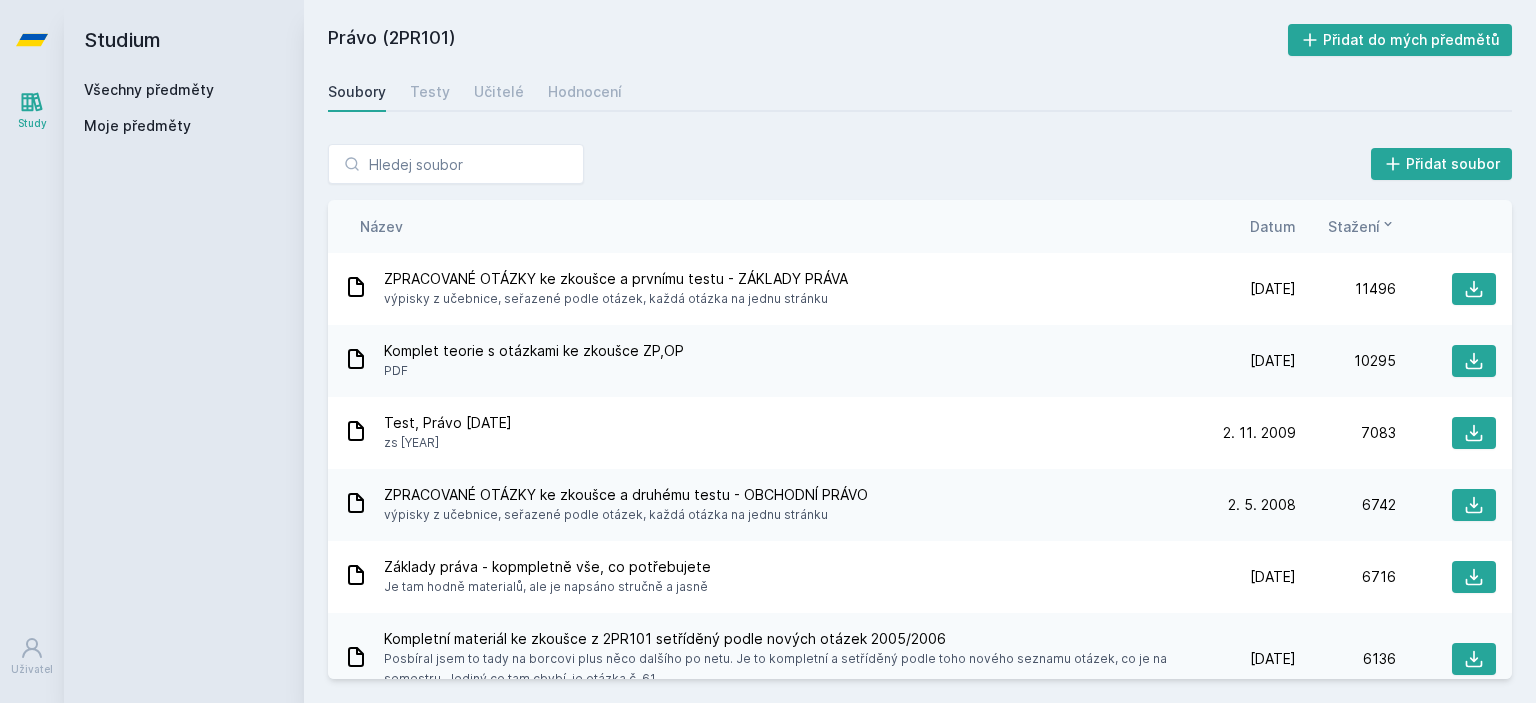 click on "Datum" at bounding box center [1273, 226] 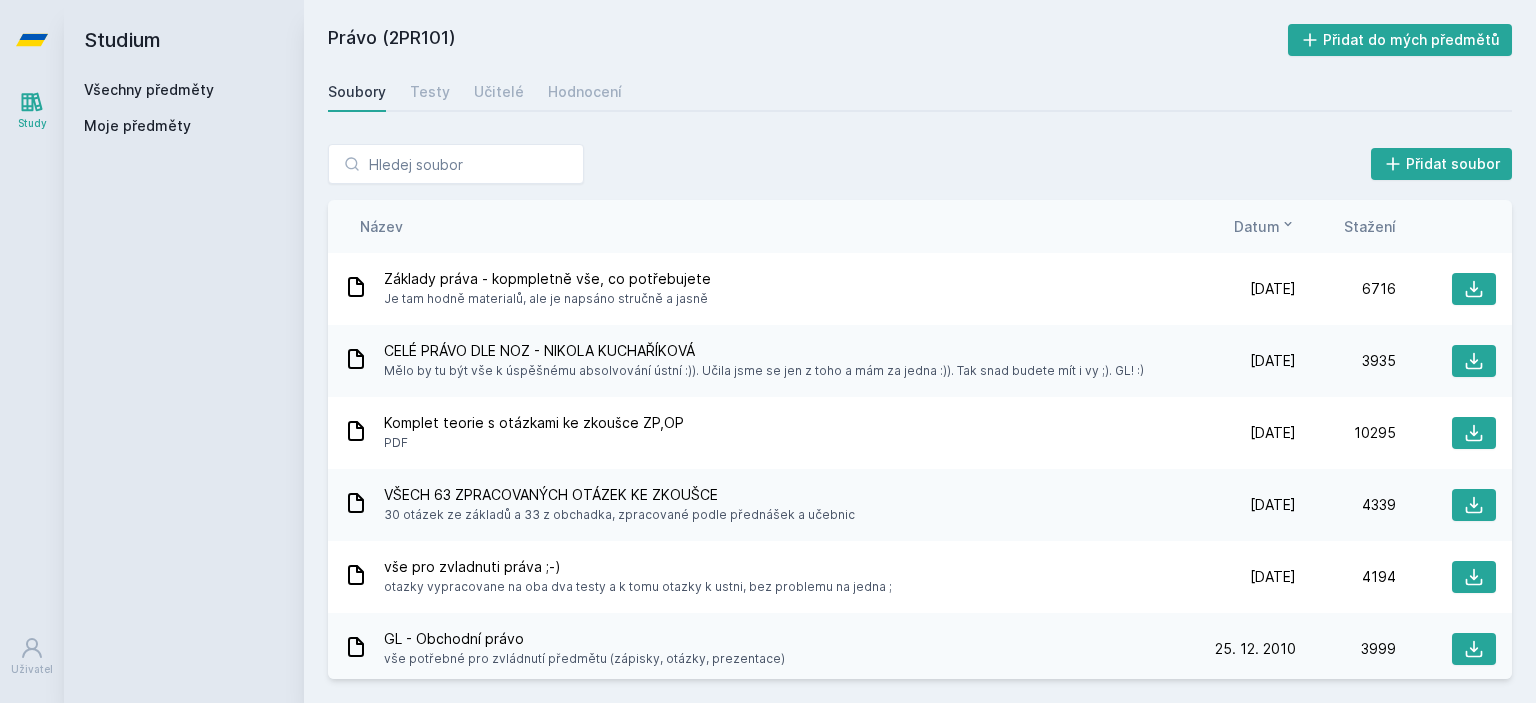 click on "Datum" at bounding box center [1257, 226] 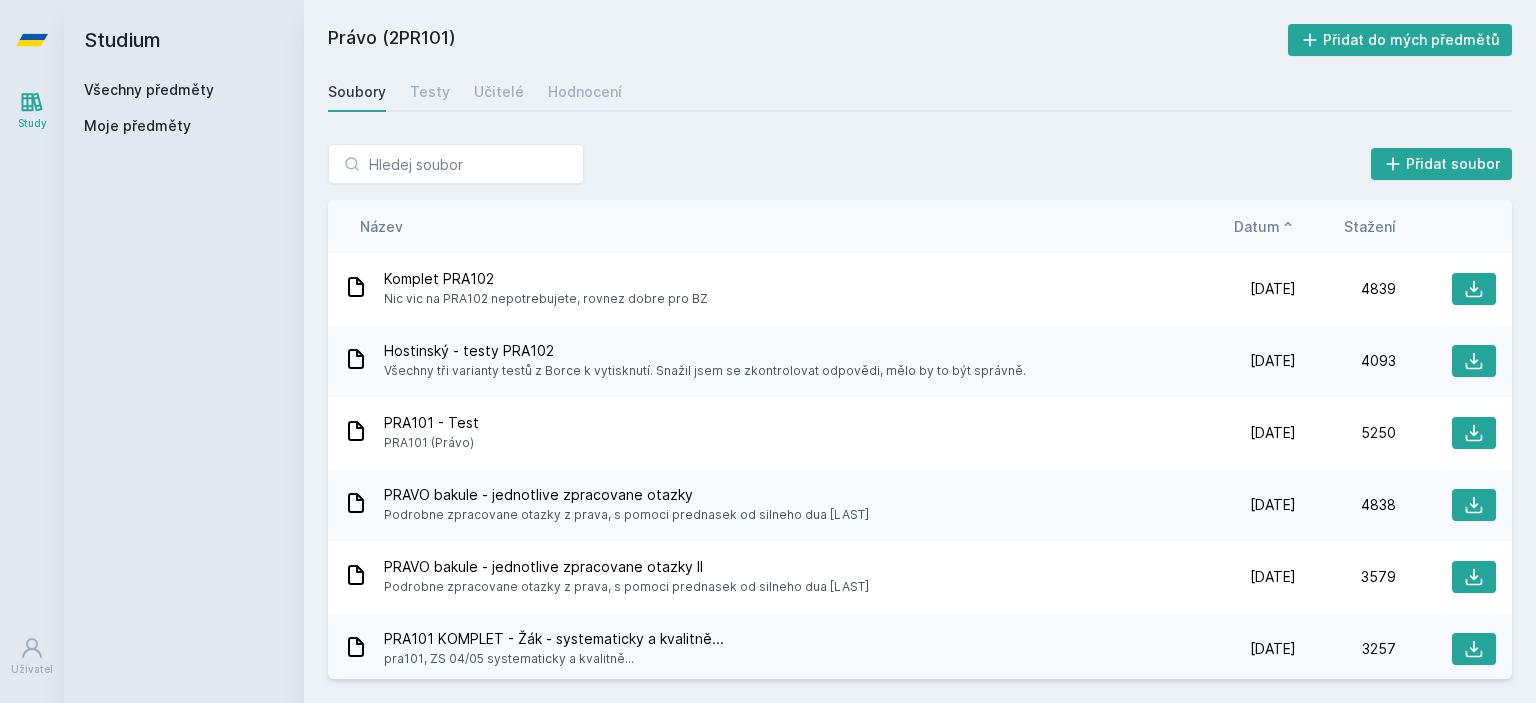 click on "Datum" at bounding box center (1257, 226) 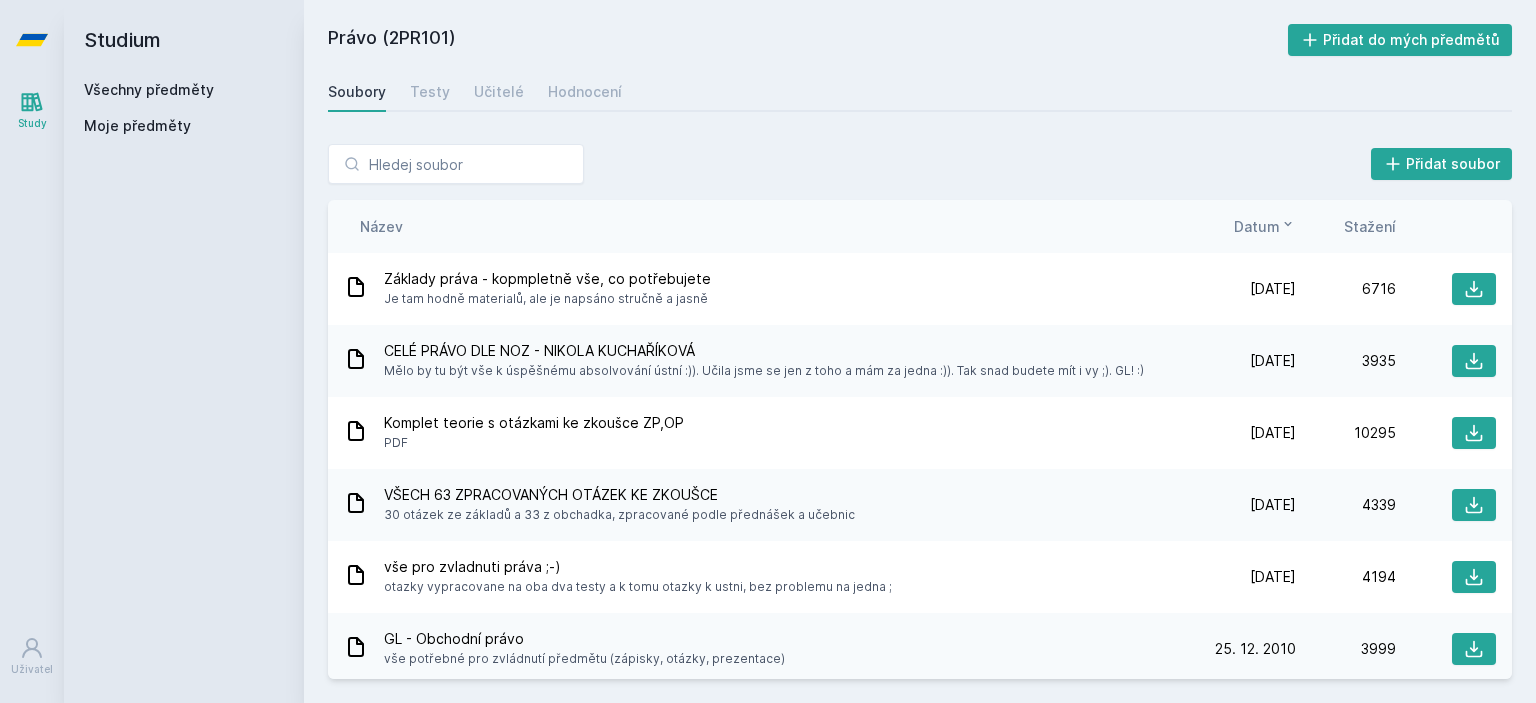 drag, startPoint x: 389, startPoint y: 32, endPoint x: 451, endPoint y: 31, distance: 62.008064 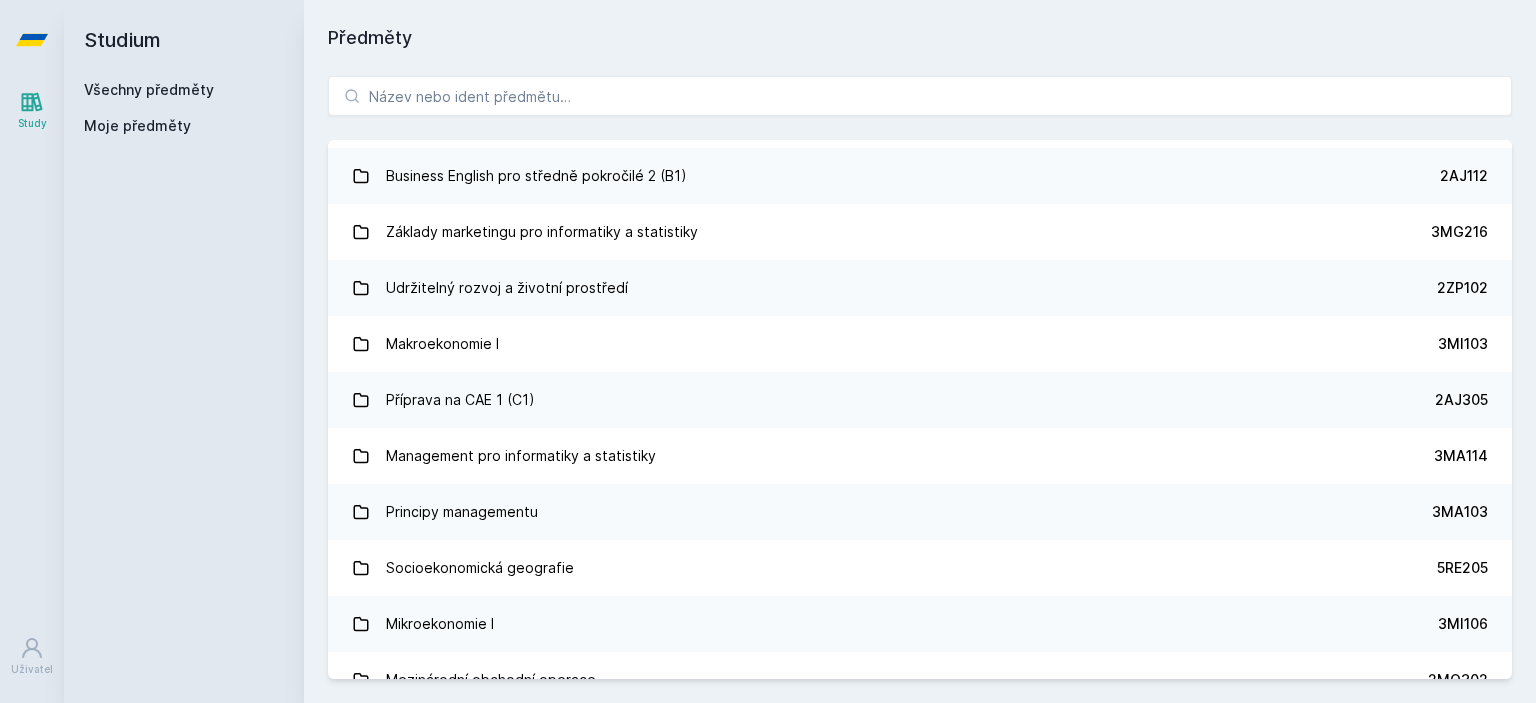 scroll, scrollTop: 2392, scrollLeft: 0, axis: vertical 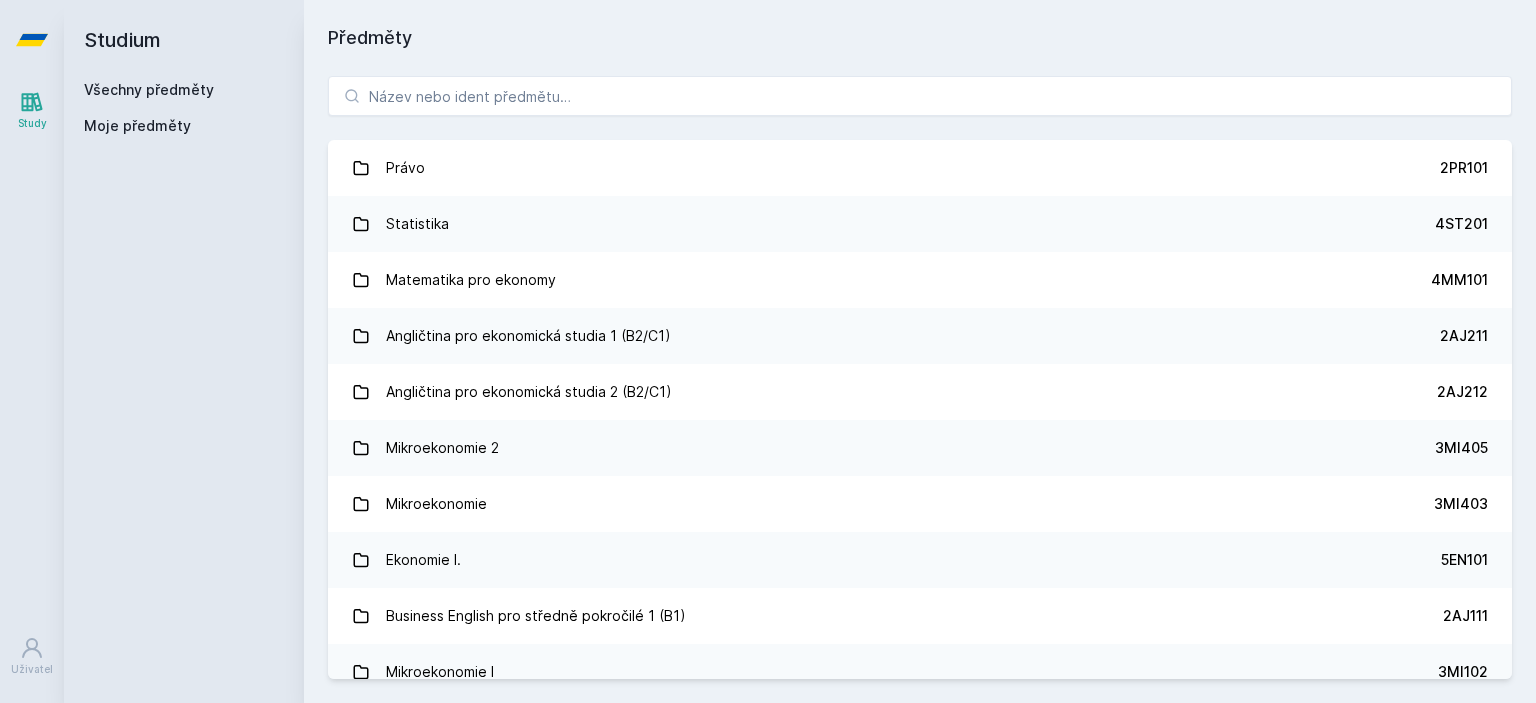 click on "Předměty" at bounding box center [920, 38] 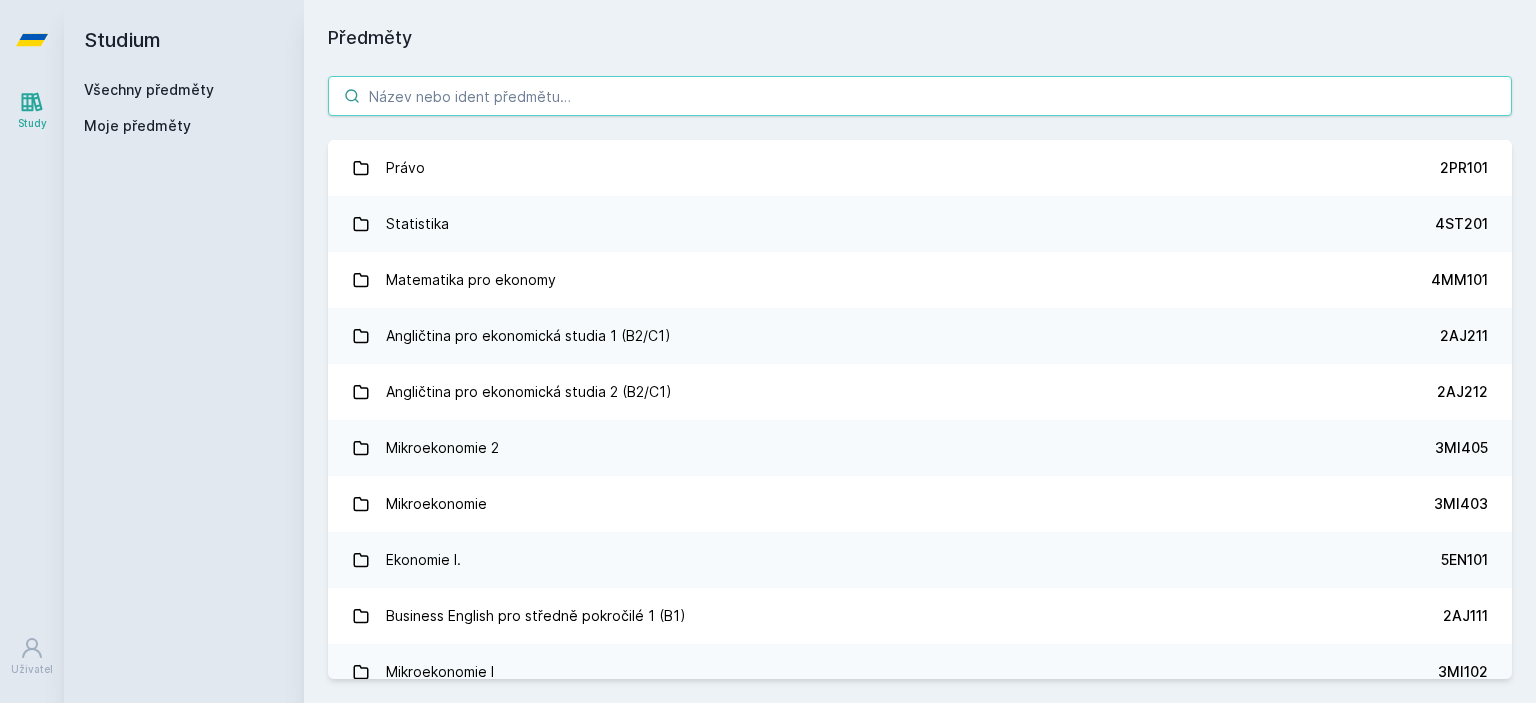 click at bounding box center (920, 96) 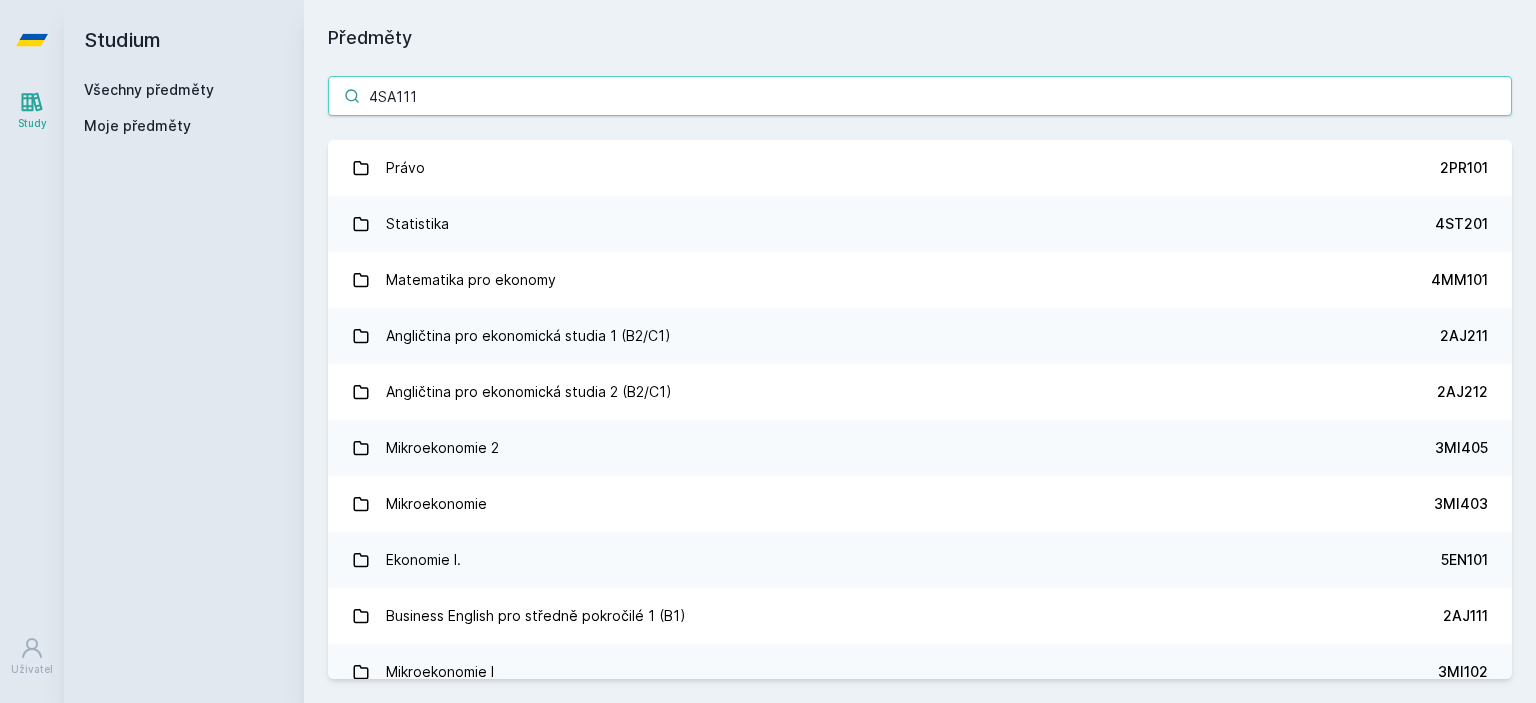 type on "4SA111" 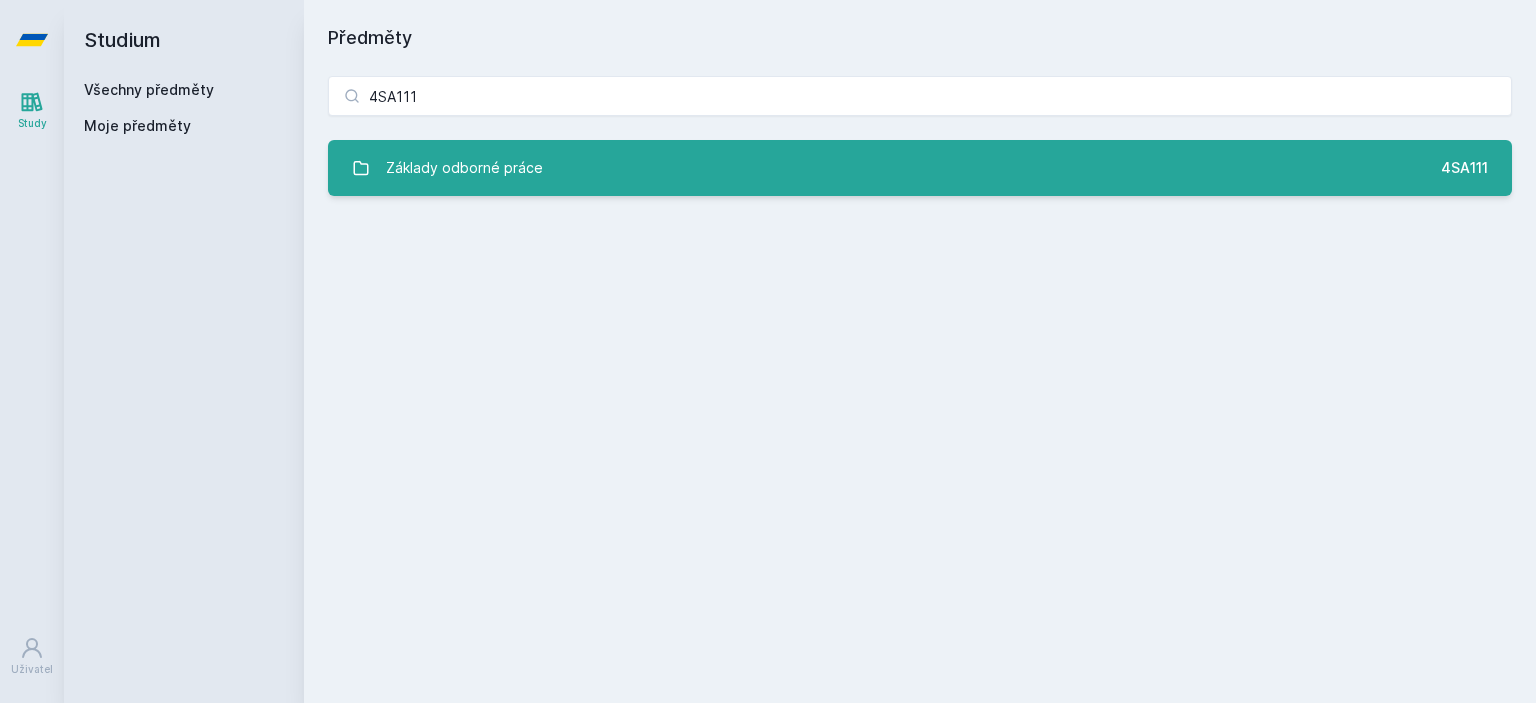 click on "Základy odborné práce   4SA111" at bounding box center (920, 168) 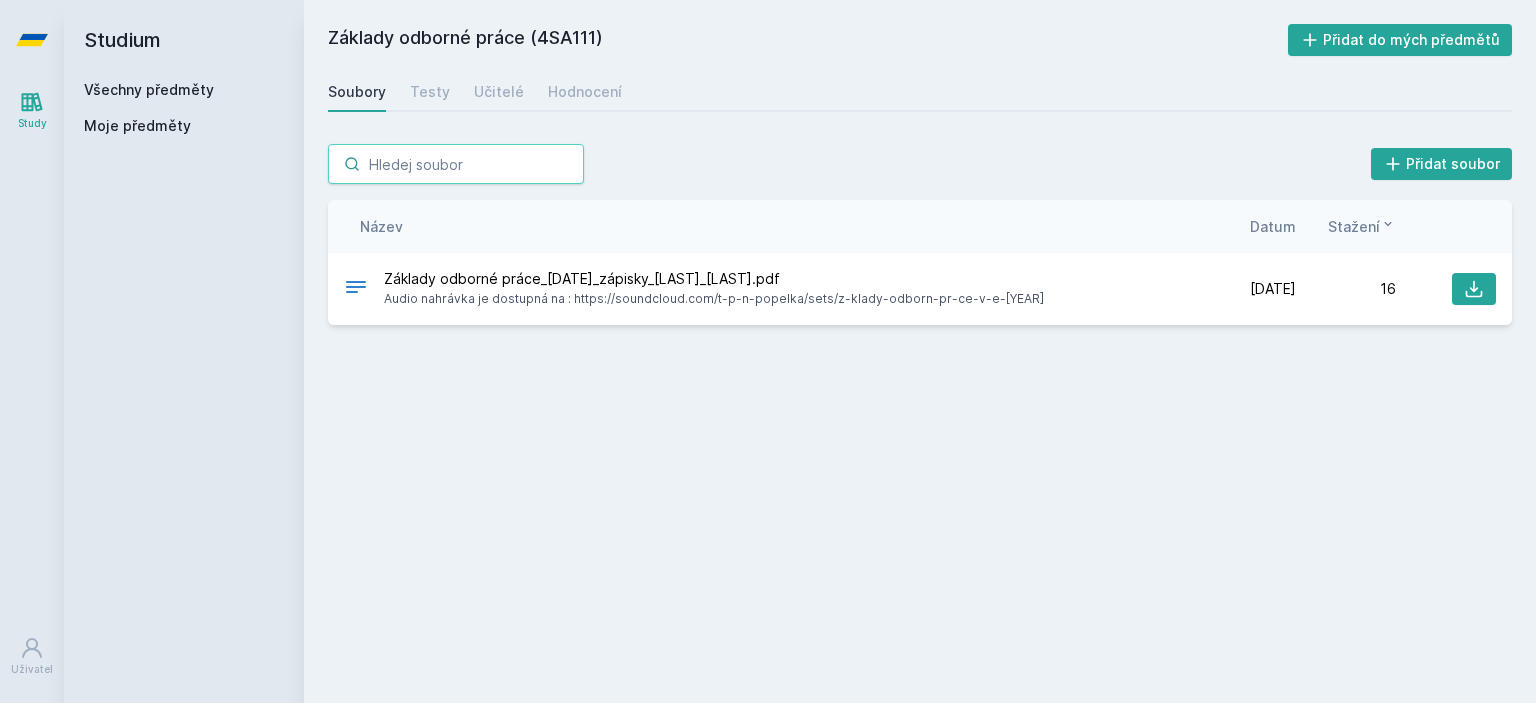 click at bounding box center [456, 164] 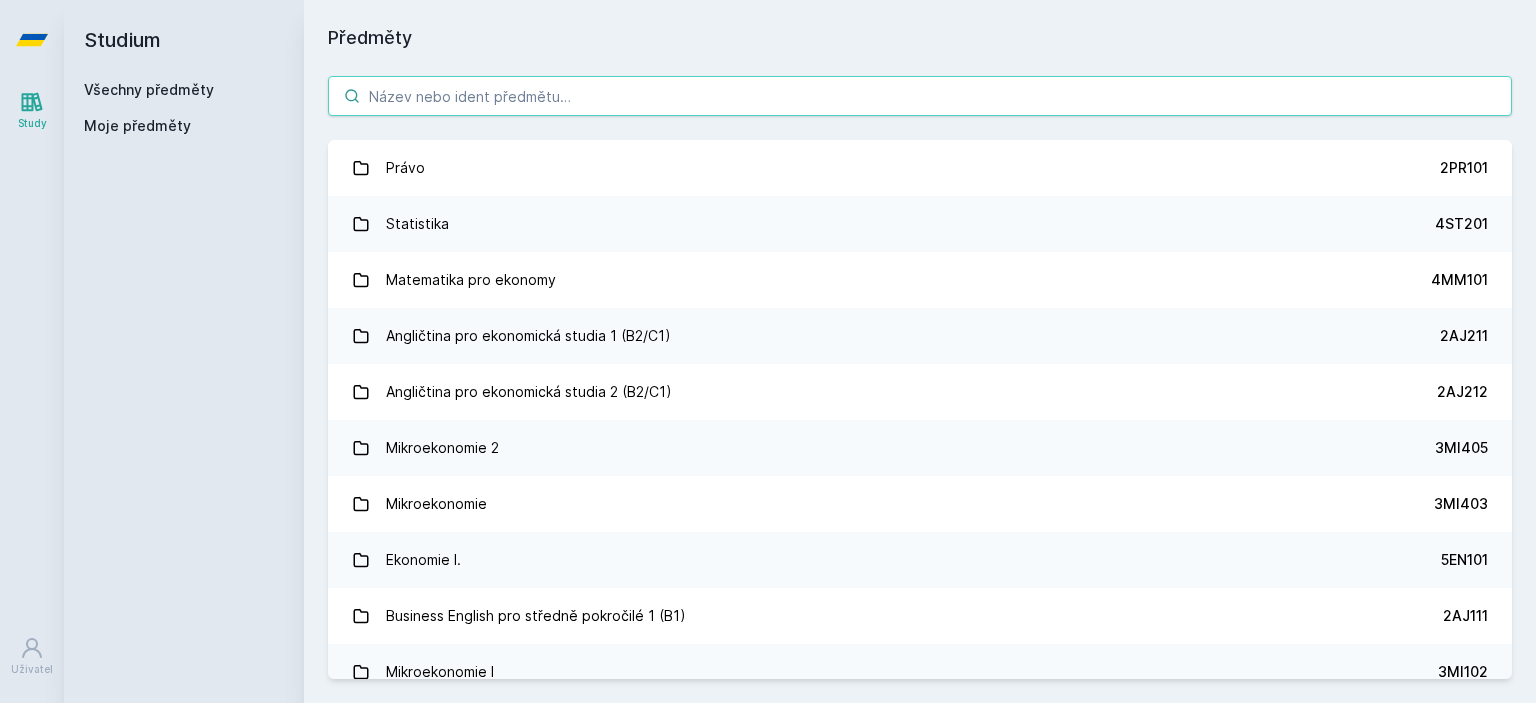 click at bounding box center (920, 96) 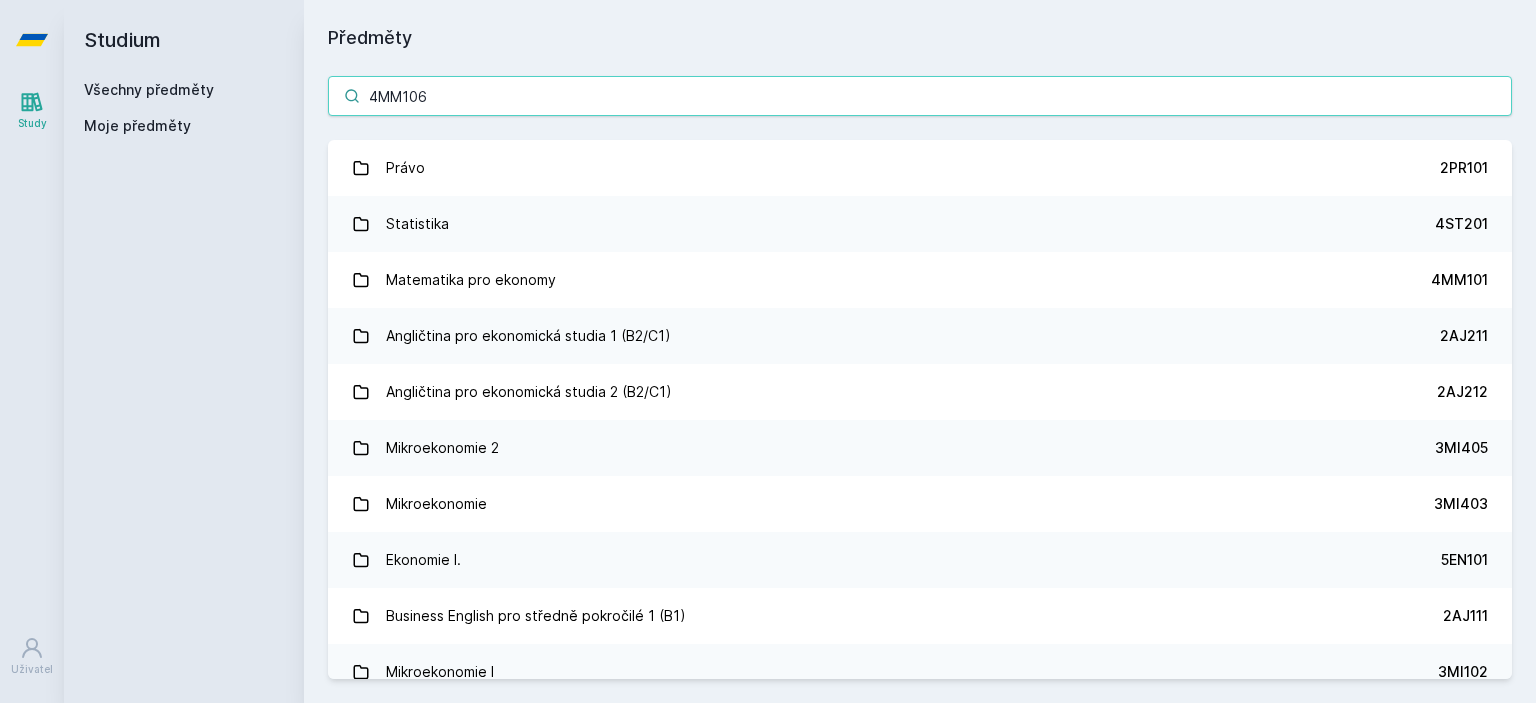 type on "4MM106" 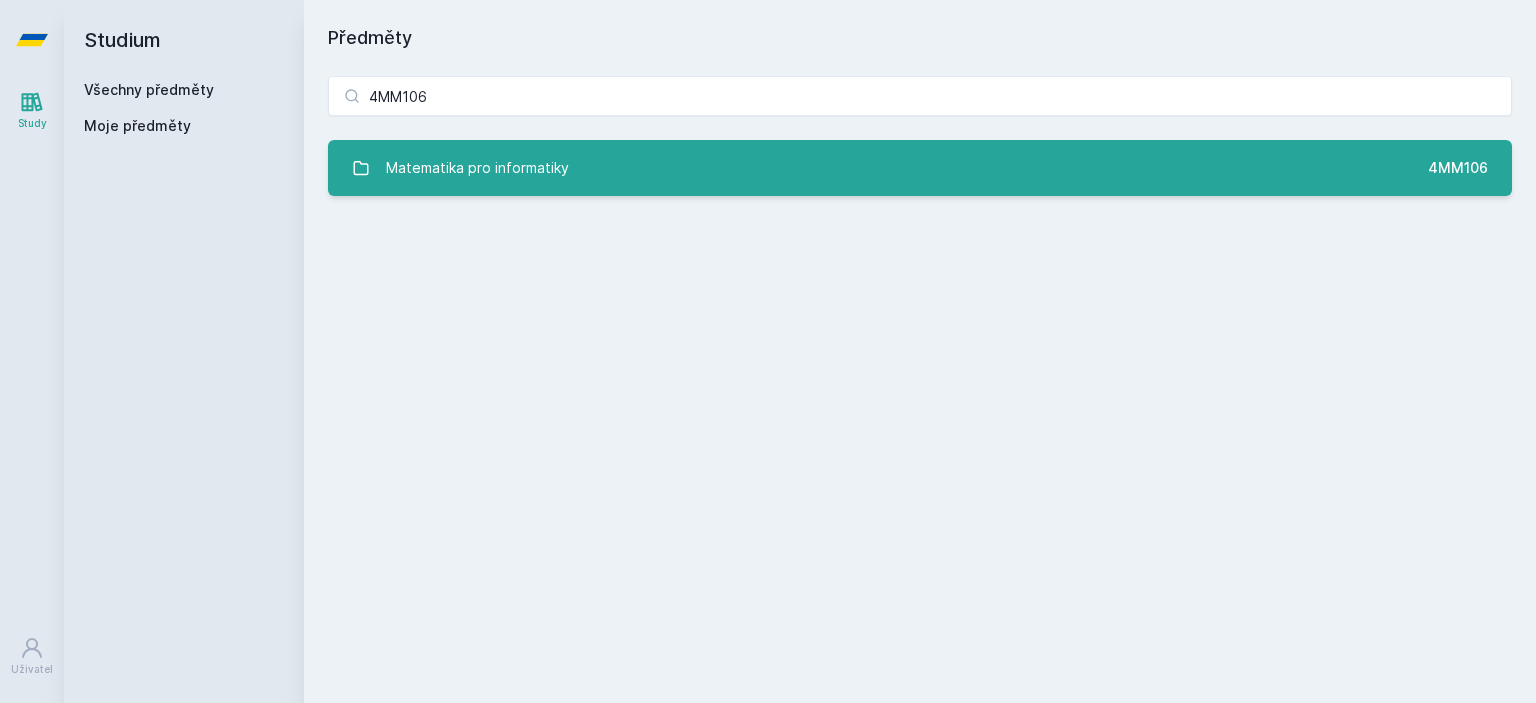 click on "Matematika pro informatiky" at bounding box center [477, 168] 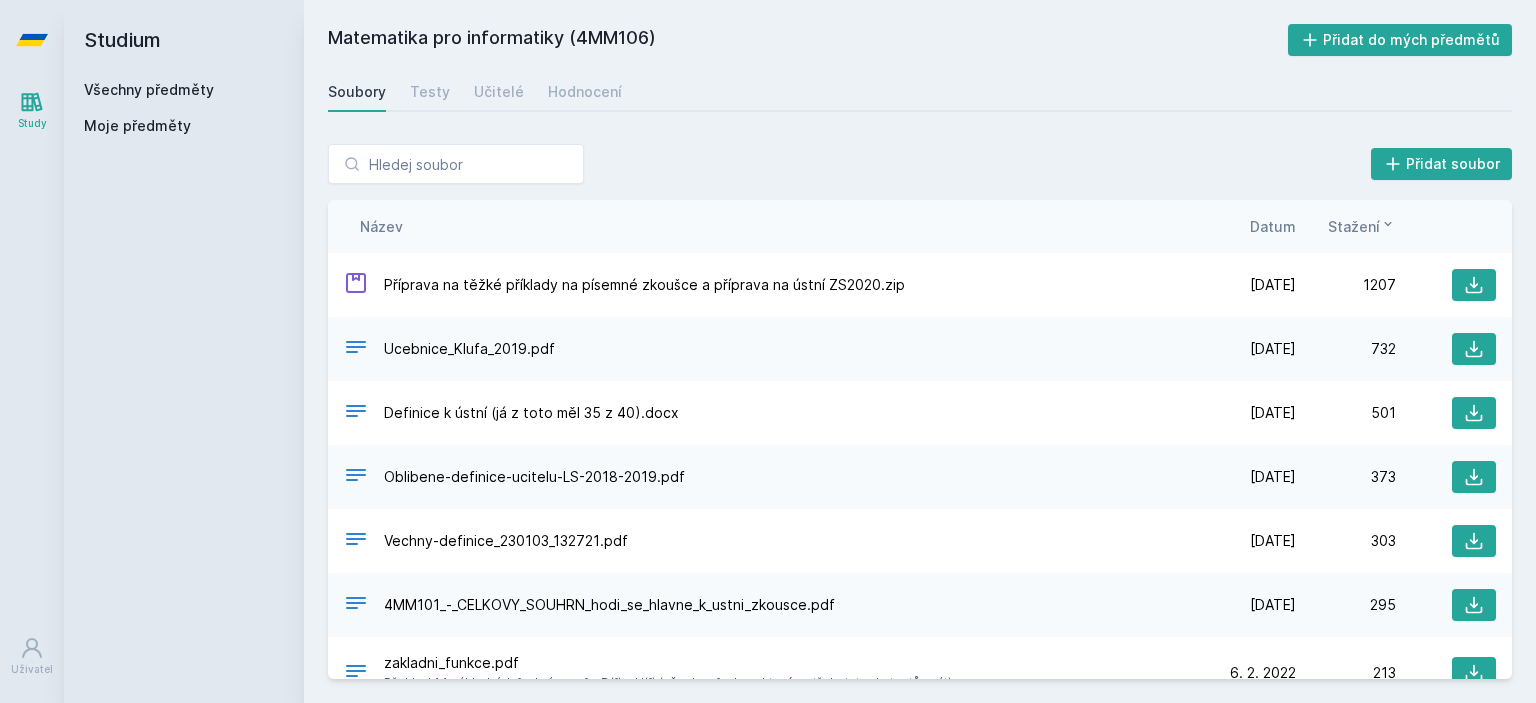 click on "Datum" at bounding box center (1273, 226) 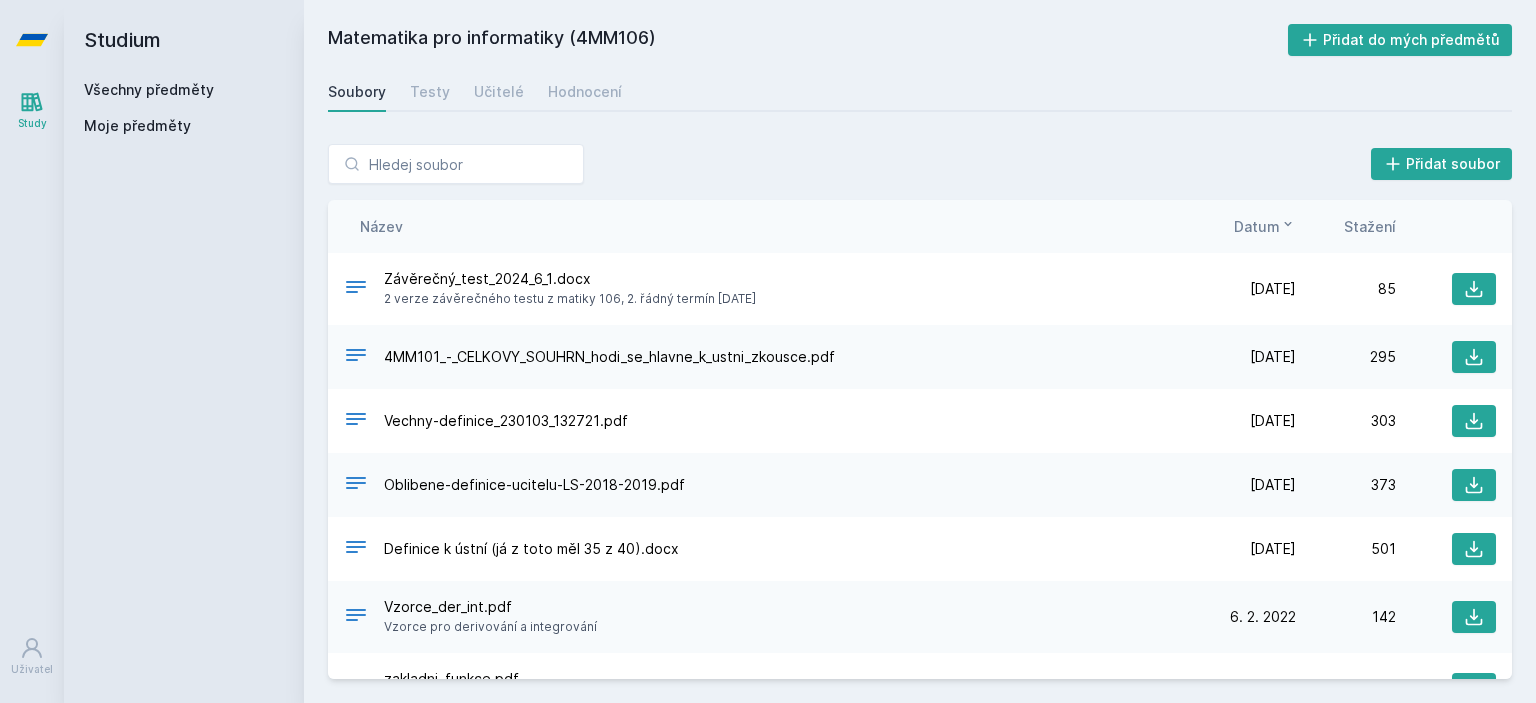 click on "Přidat soubor" at bounding box center (920, 164) 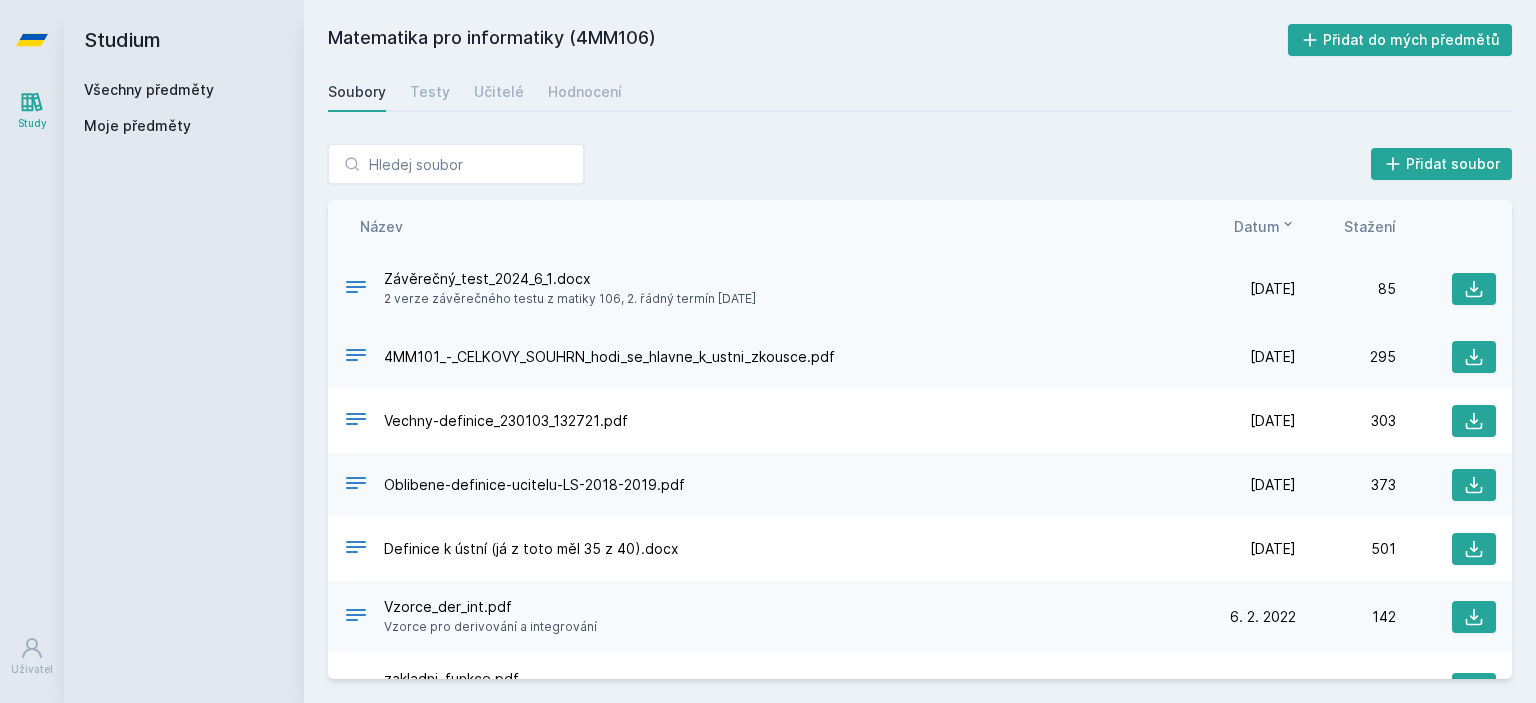 click on "Závěrečný_test_[DATE]_[NUMBER]
2 verze závěrečného testu z matiky 106, 2.  řádný termín [DATE]" at bounding box center [770, 289] 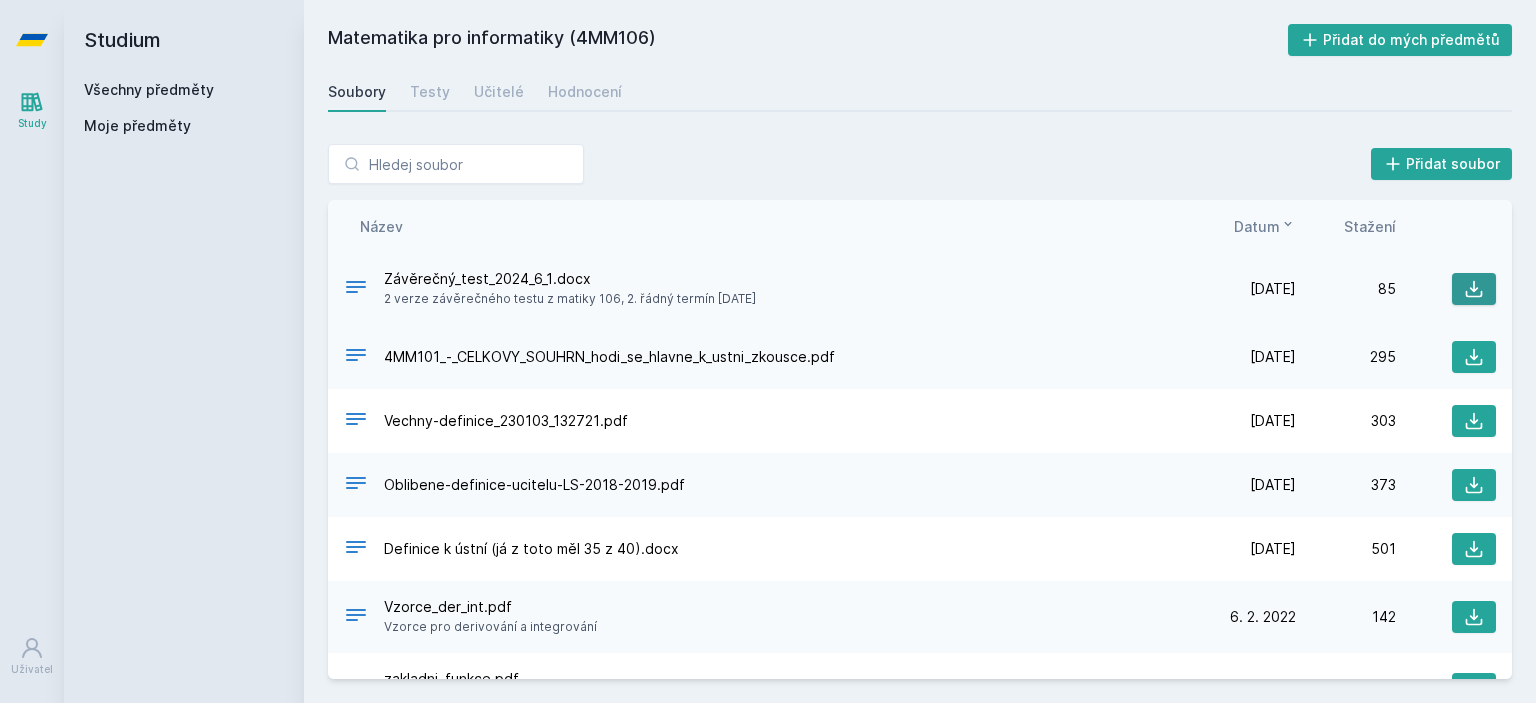 click at bounding box center (1474, 289) 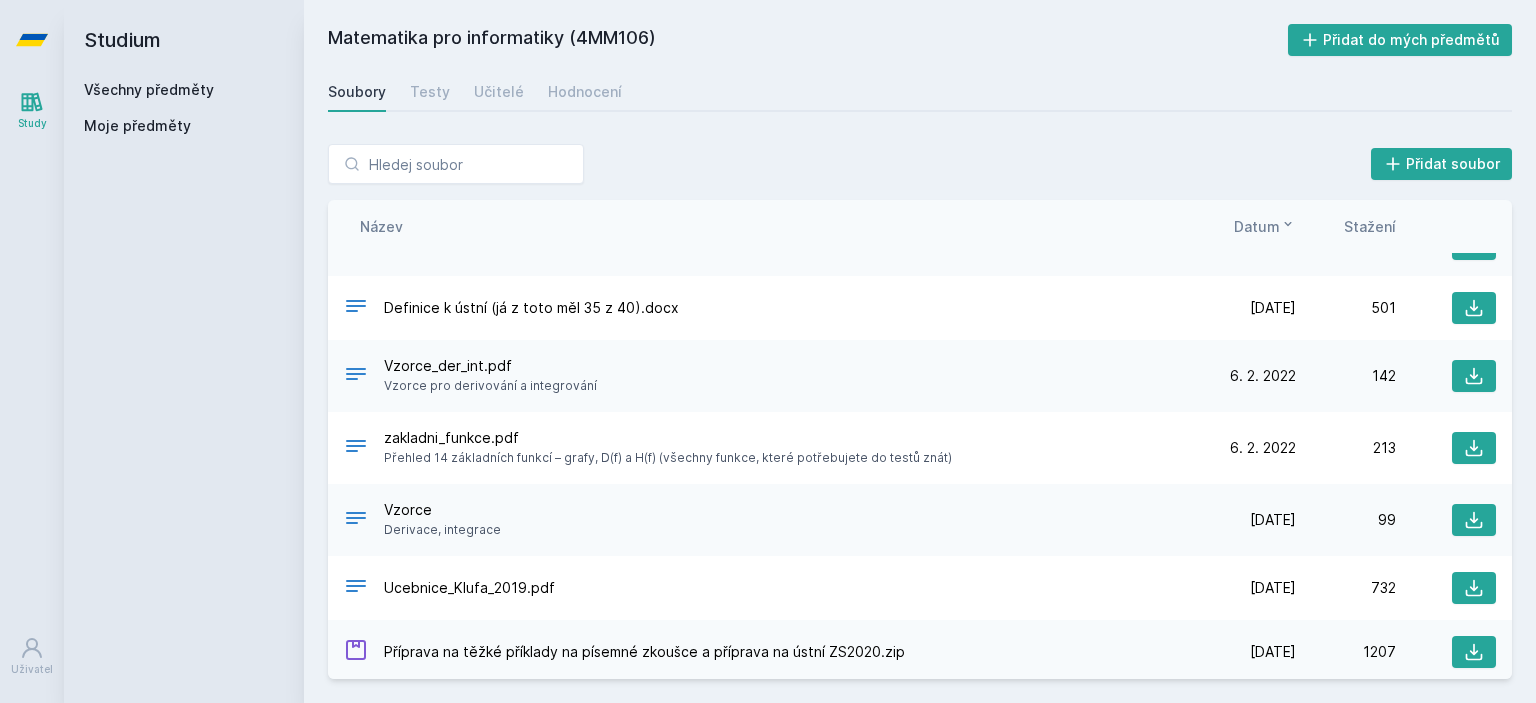 scroll, scrollTop: 245, scrollLeft: 0, axis: vertical 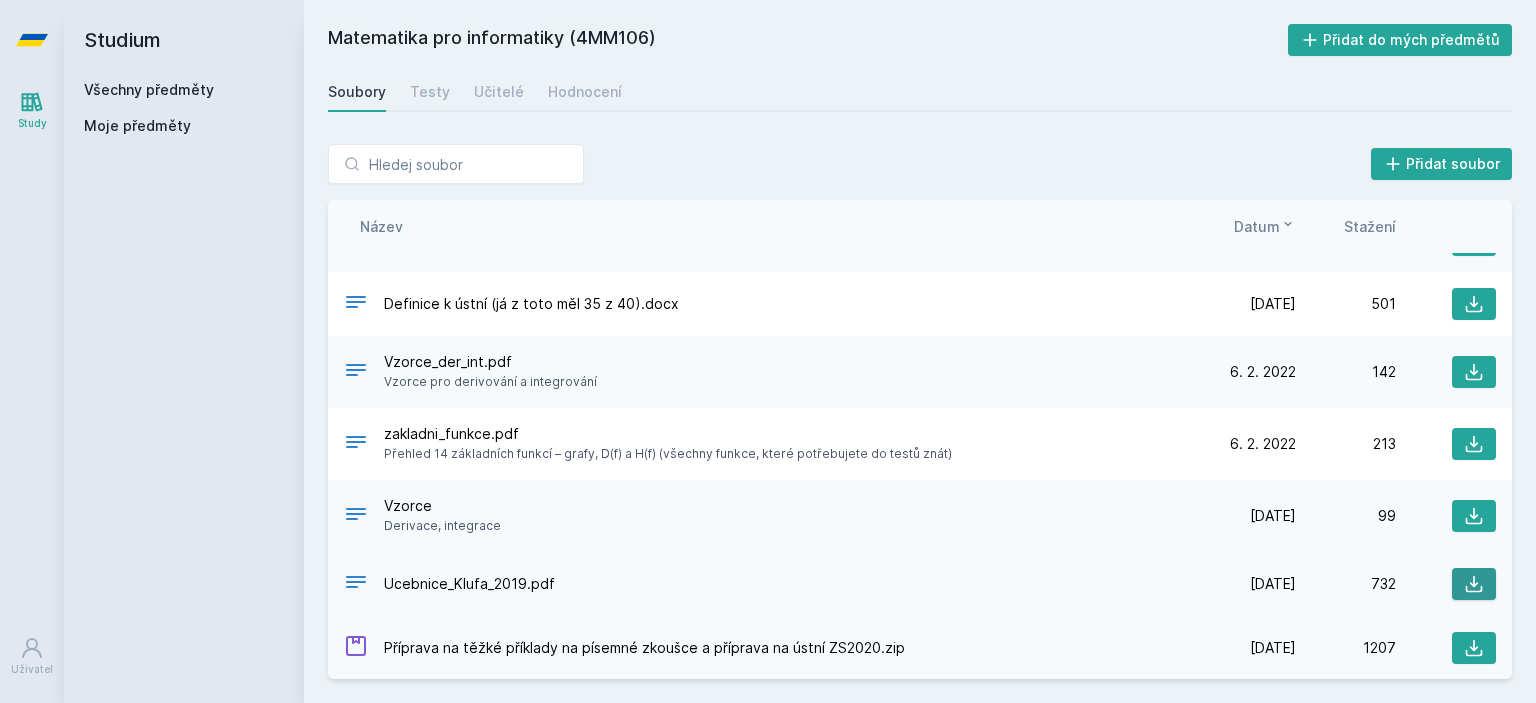 click 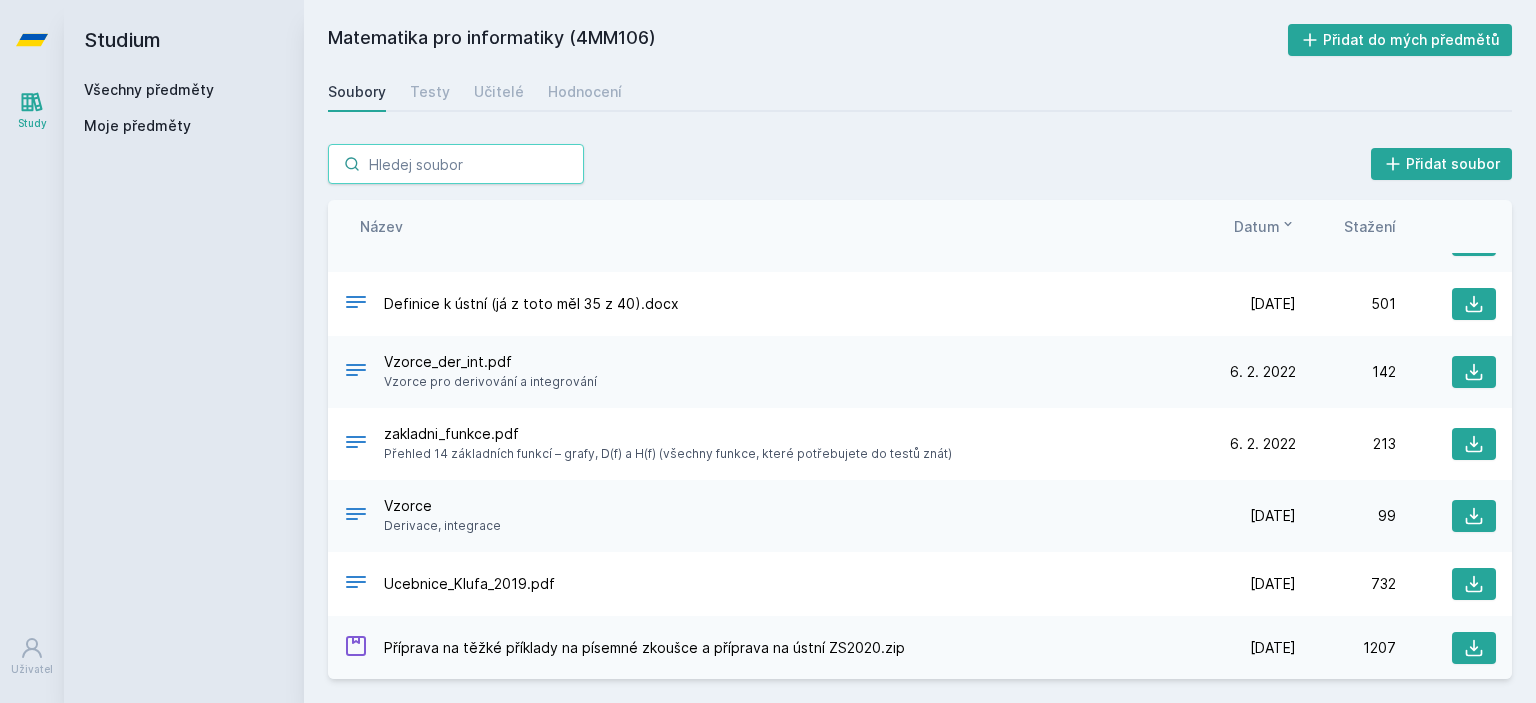 click at bounding box center (456, 164) 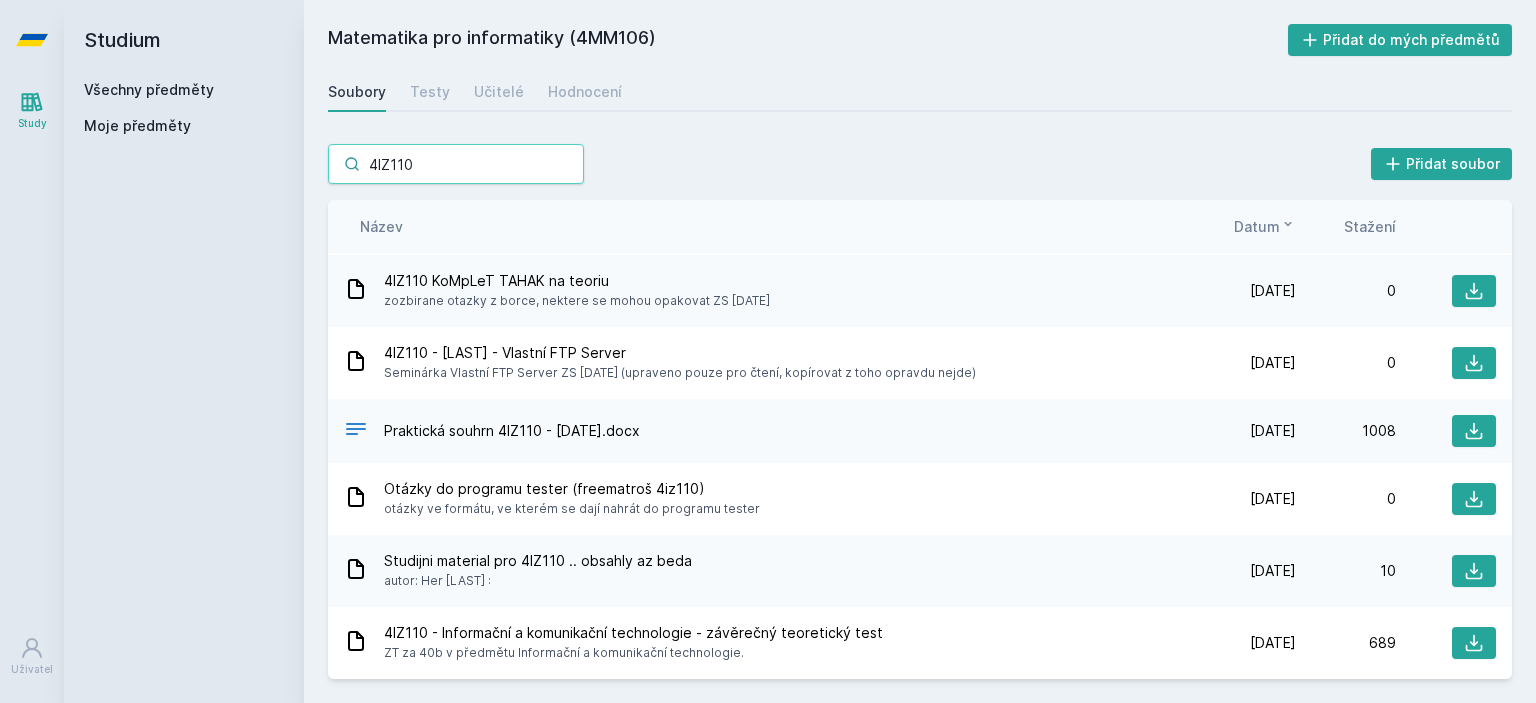 scroll, scrollTop: 69, scrollLeft: 0, axis: vertical 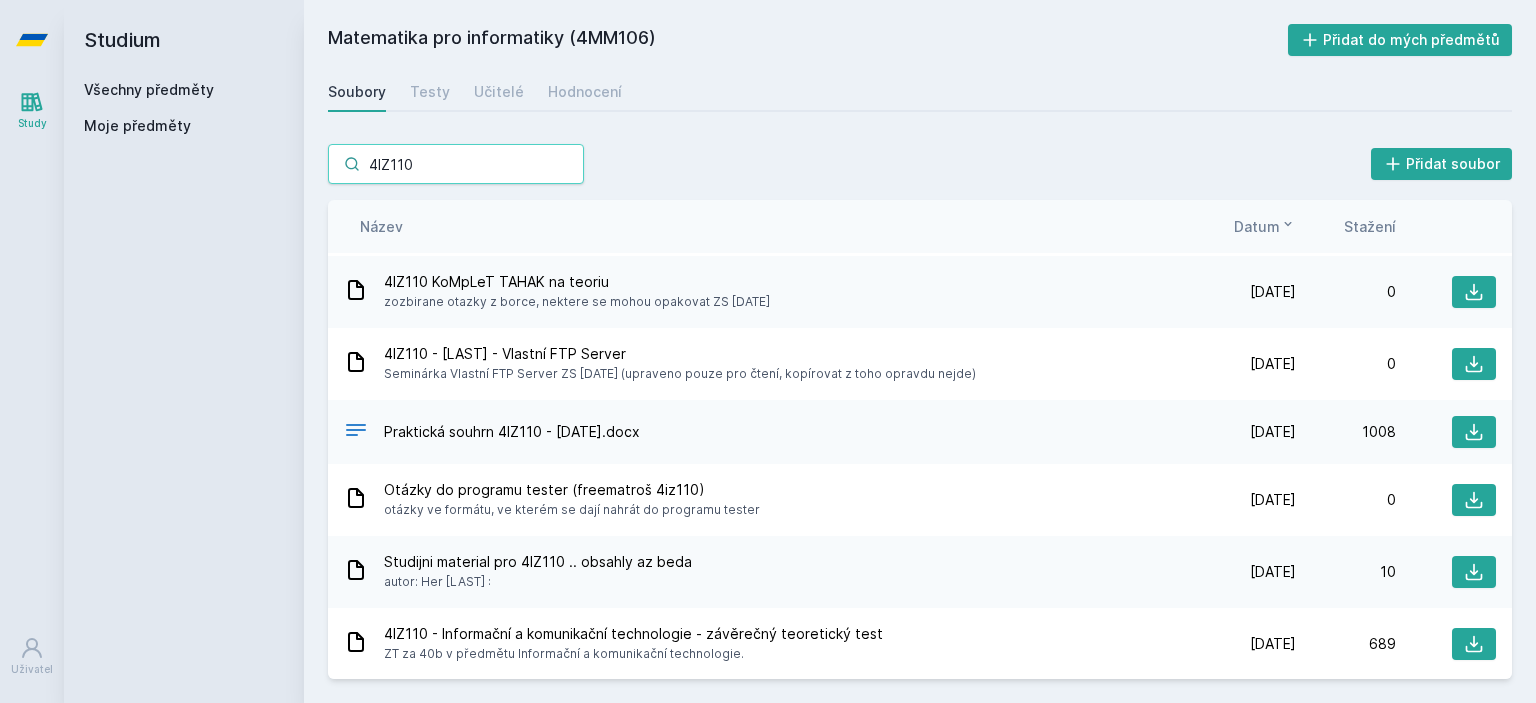 type on "4IZ110" 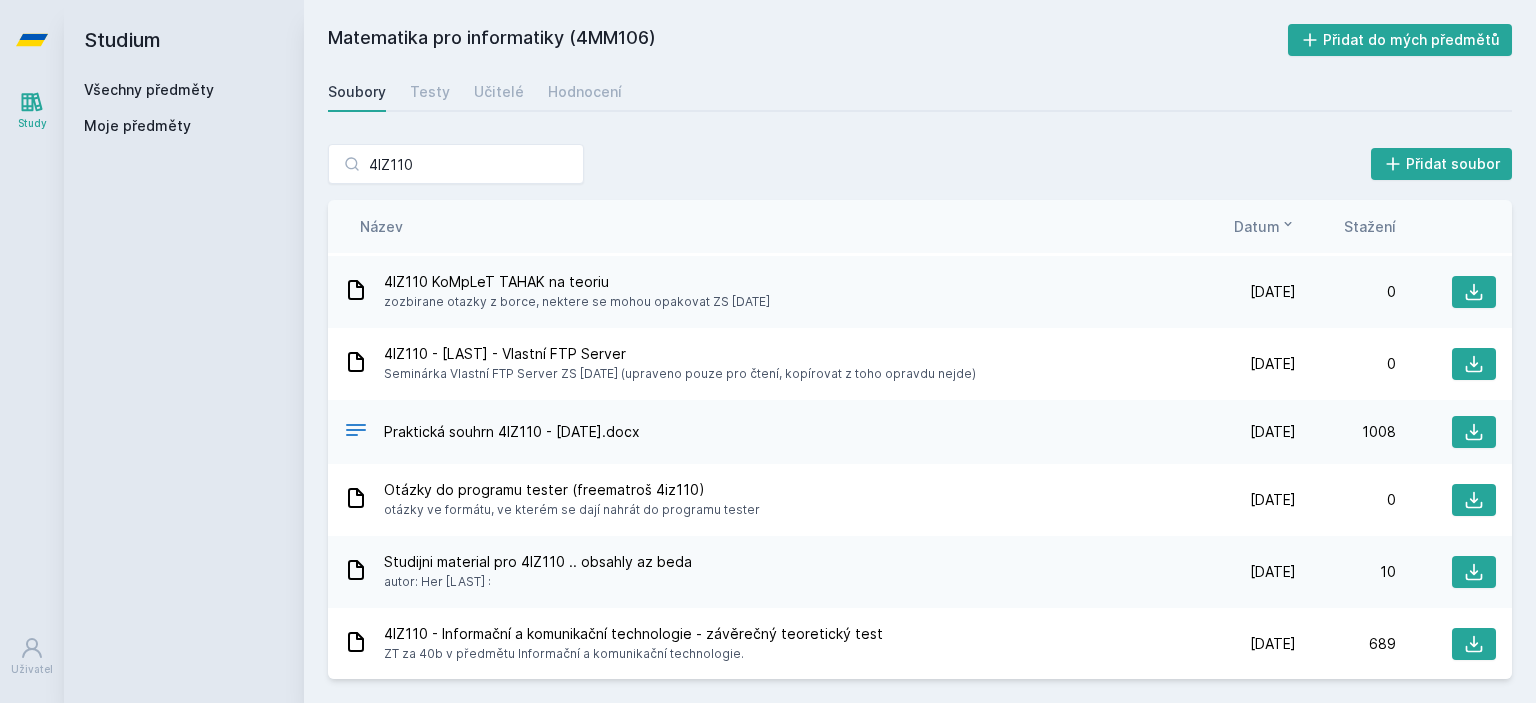 click on "Studium" at bounding box center [184, 40] 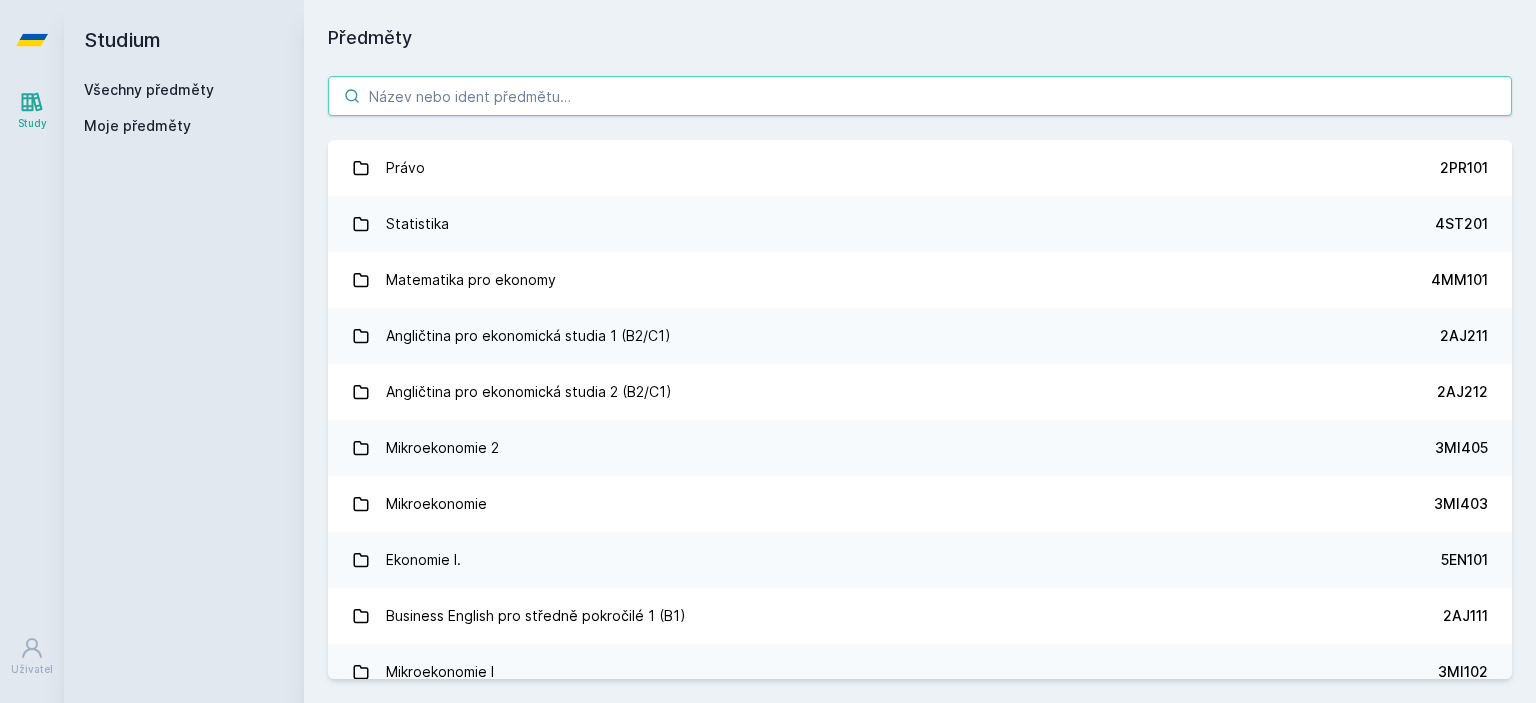 click at bounding box center [920, 96] 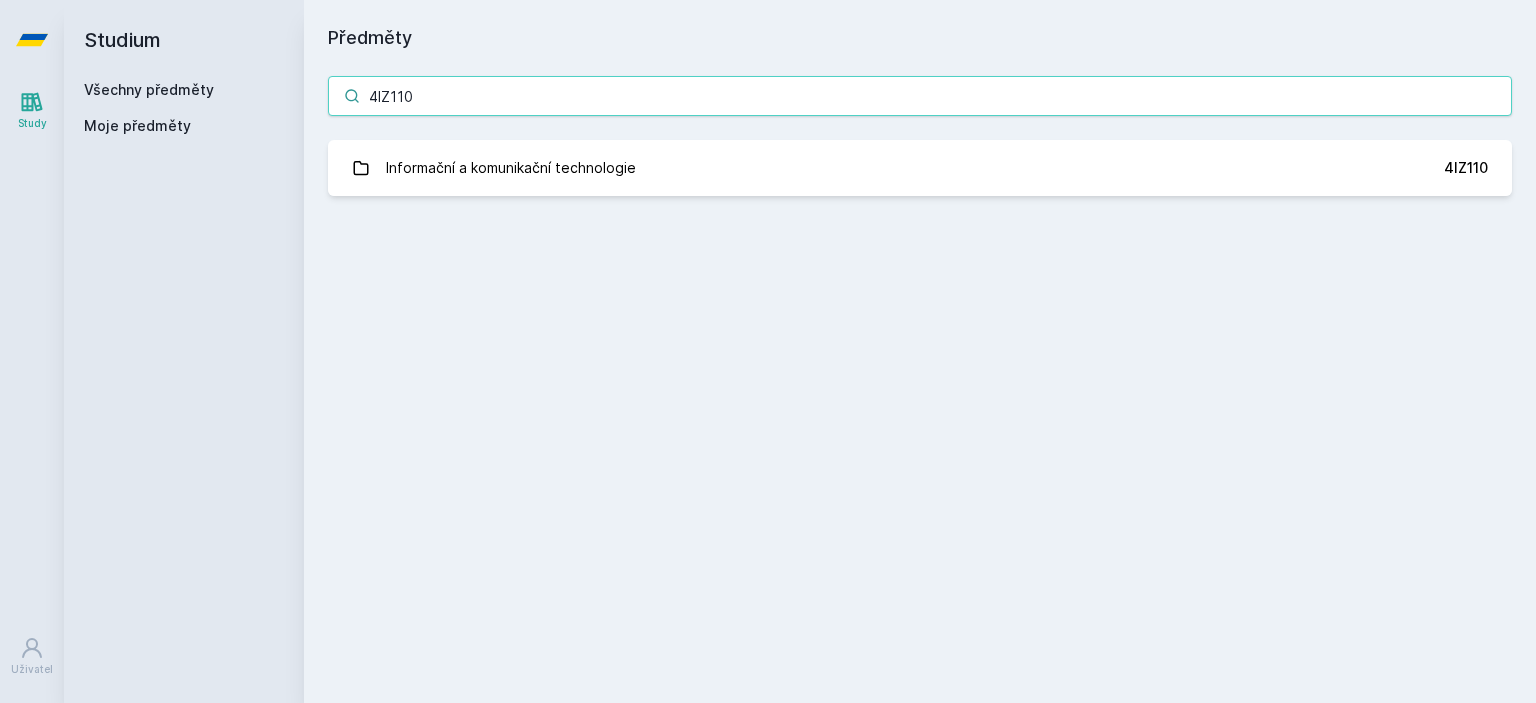 type on "4IZ110" 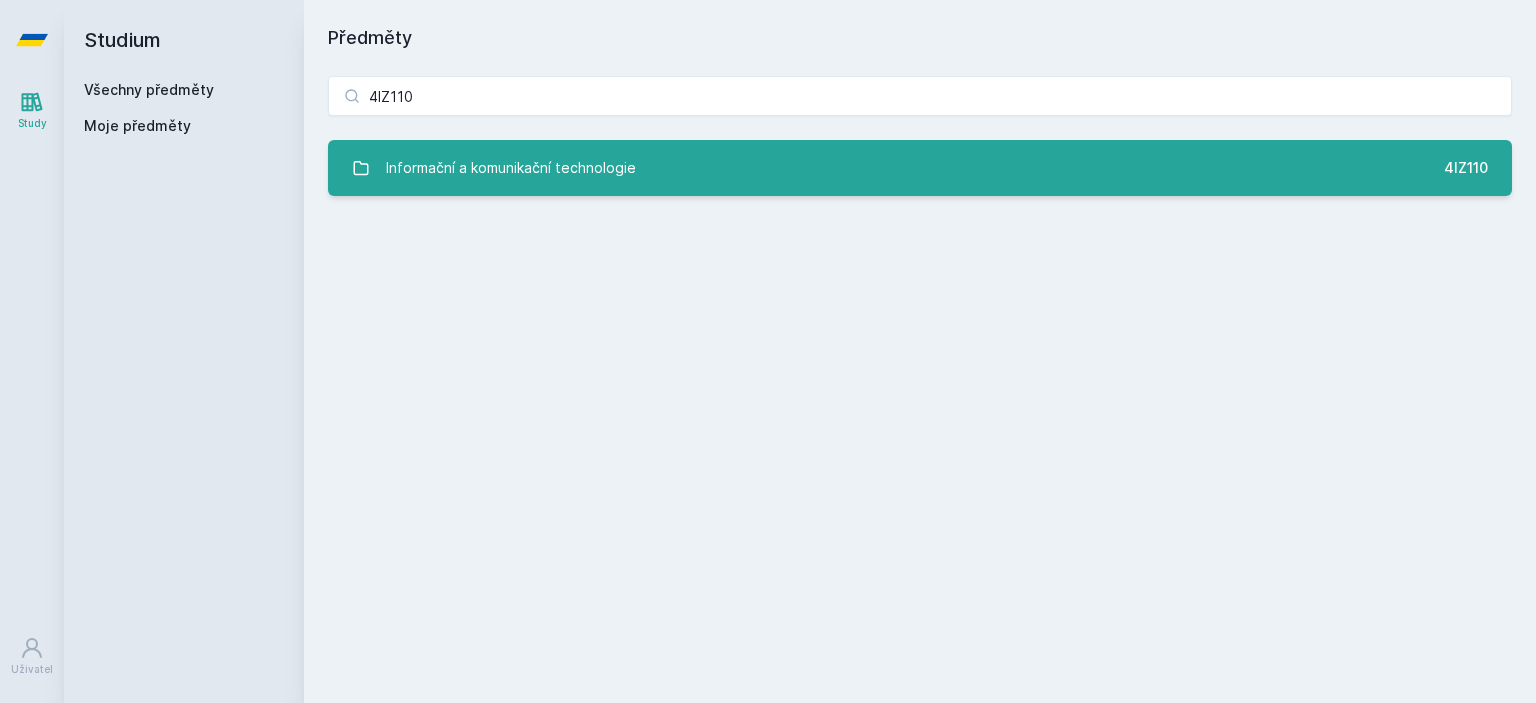 click on "Informační a komunikační technologie" at bounding box center [511, 168] 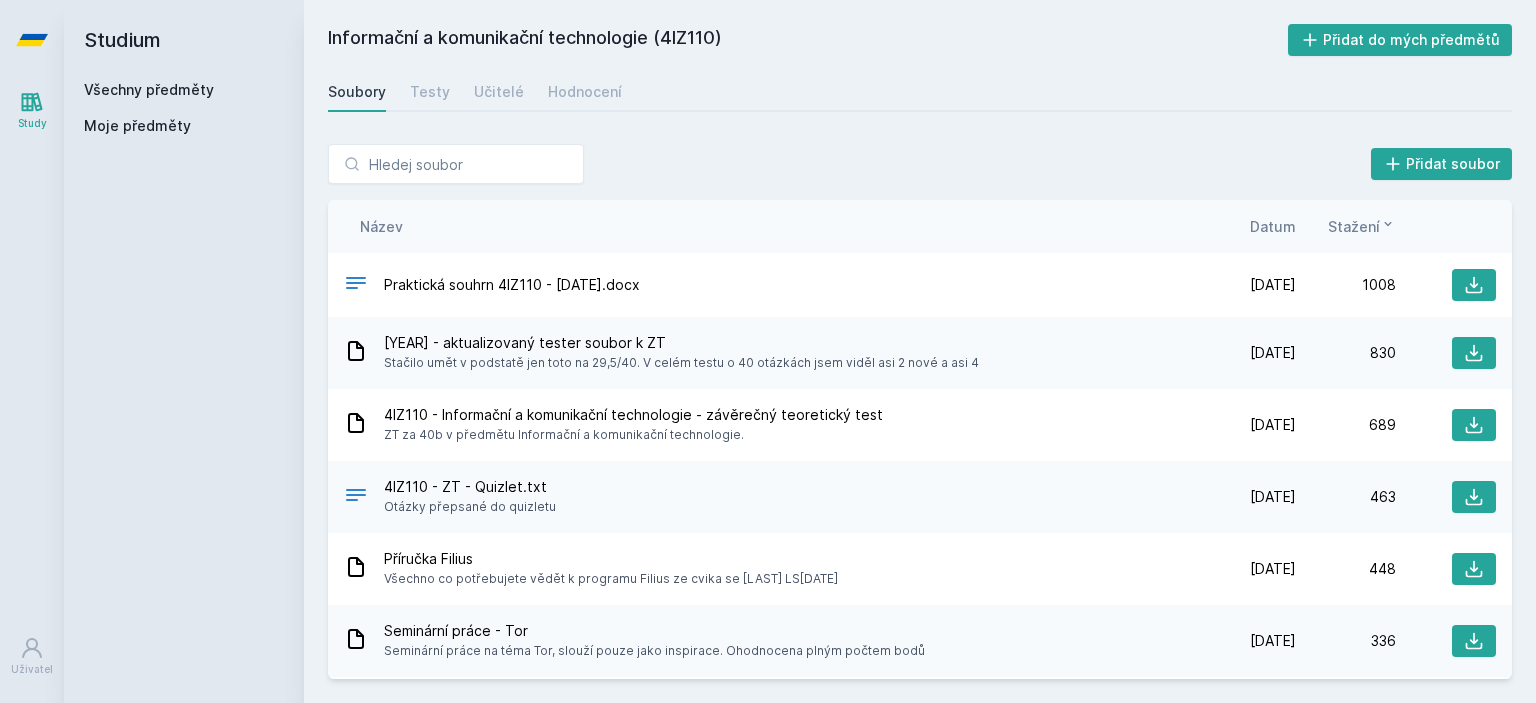 drag, startPoint x: 1311, startPoint y: 223, endPoint x: 1292, endPoint y: 222, distance: 19.026299 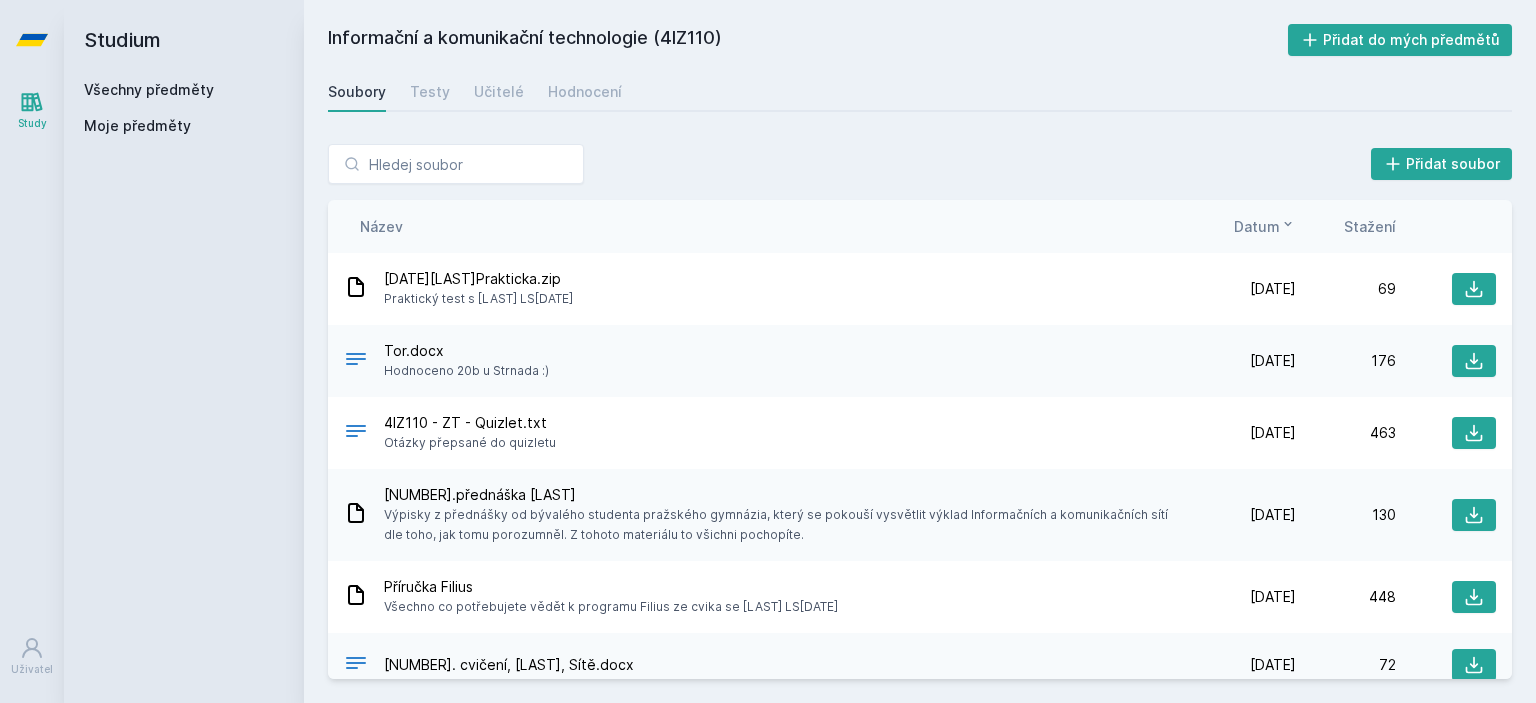 click 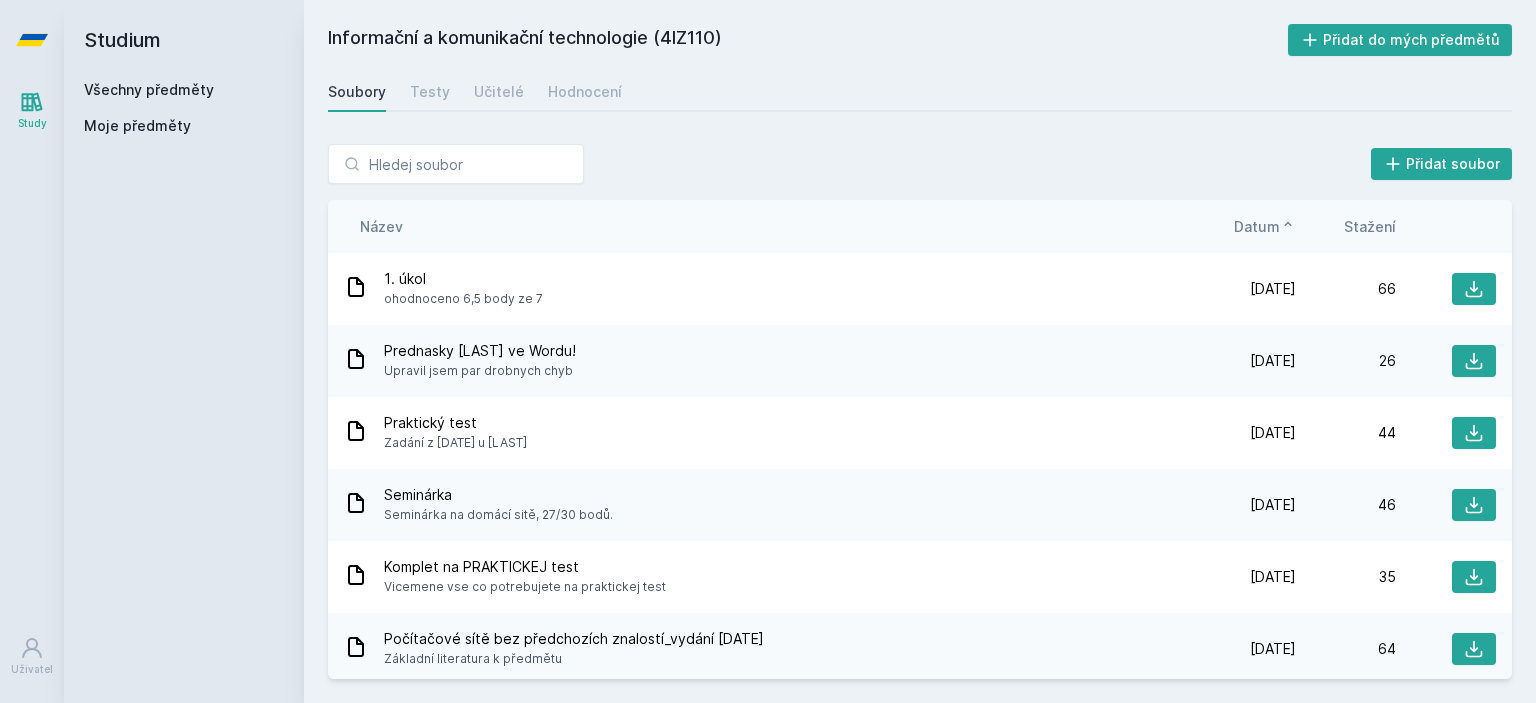 click 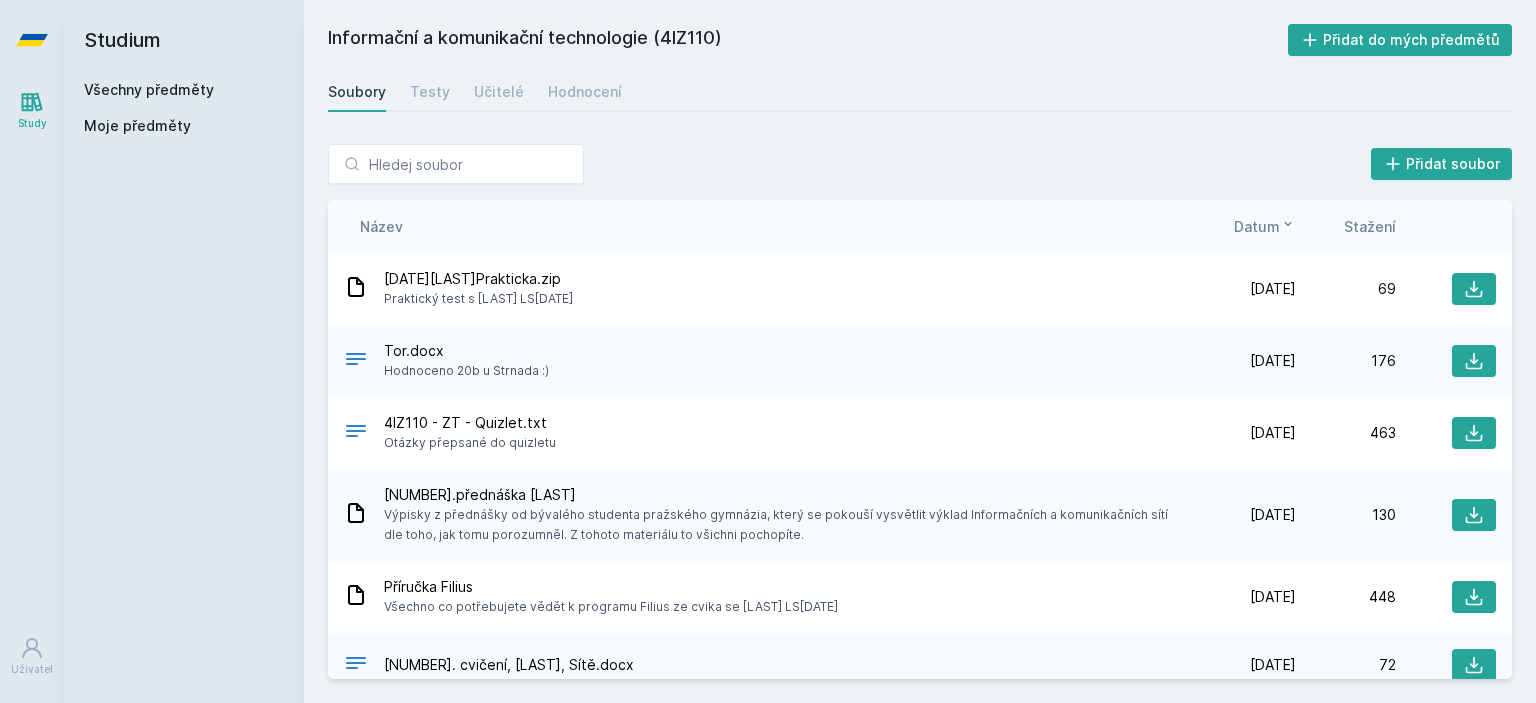 click on "Přidat soubor" at bounding box center [920, 164] 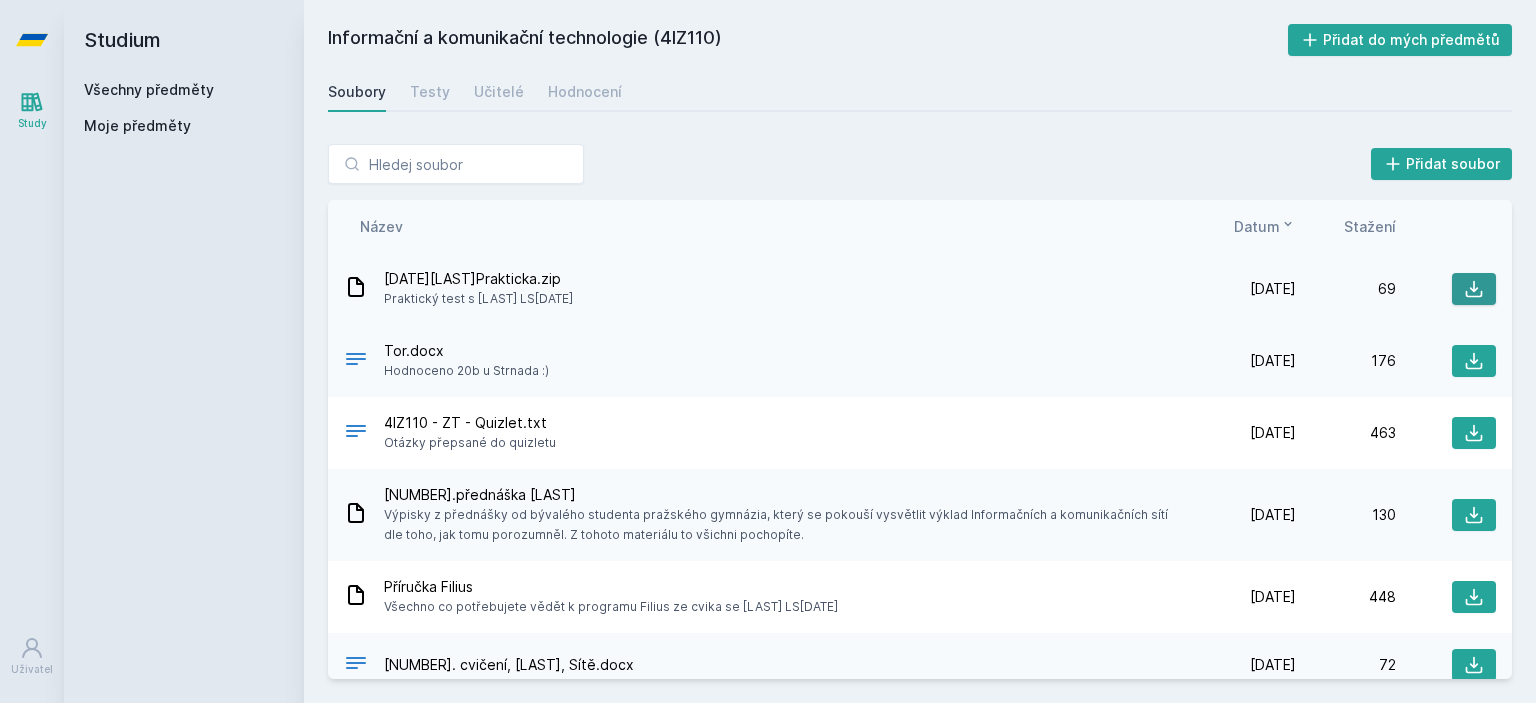 click 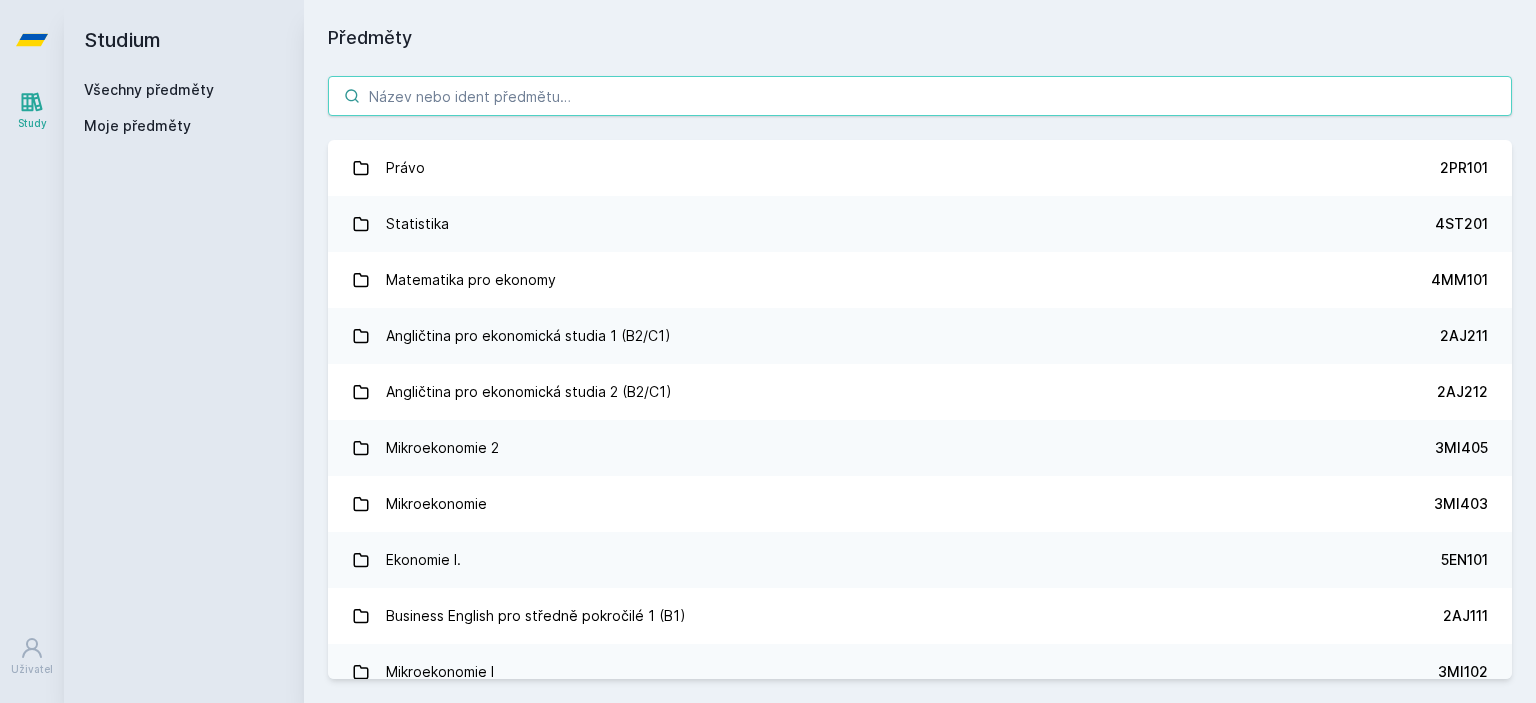 click at bounding box center [920, 96] 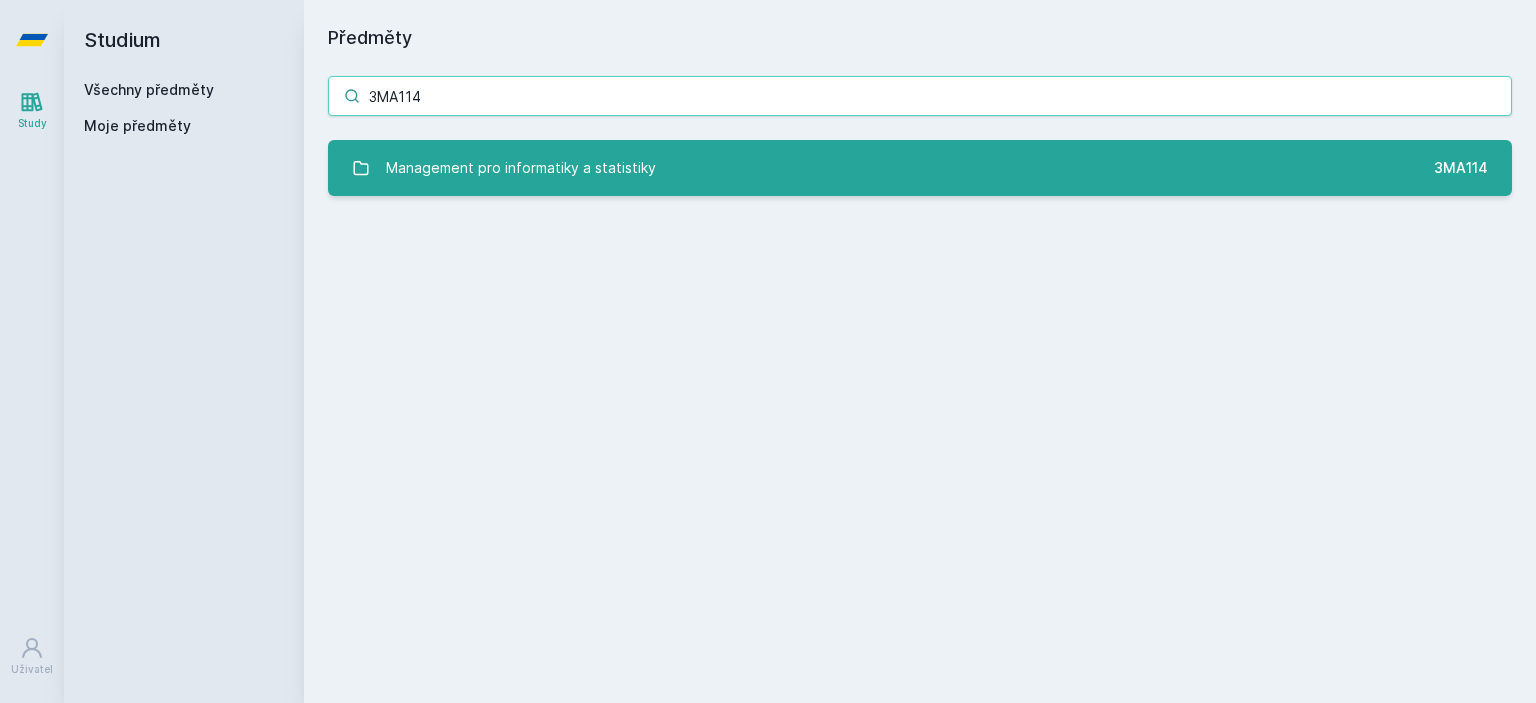 type on "3MA114" 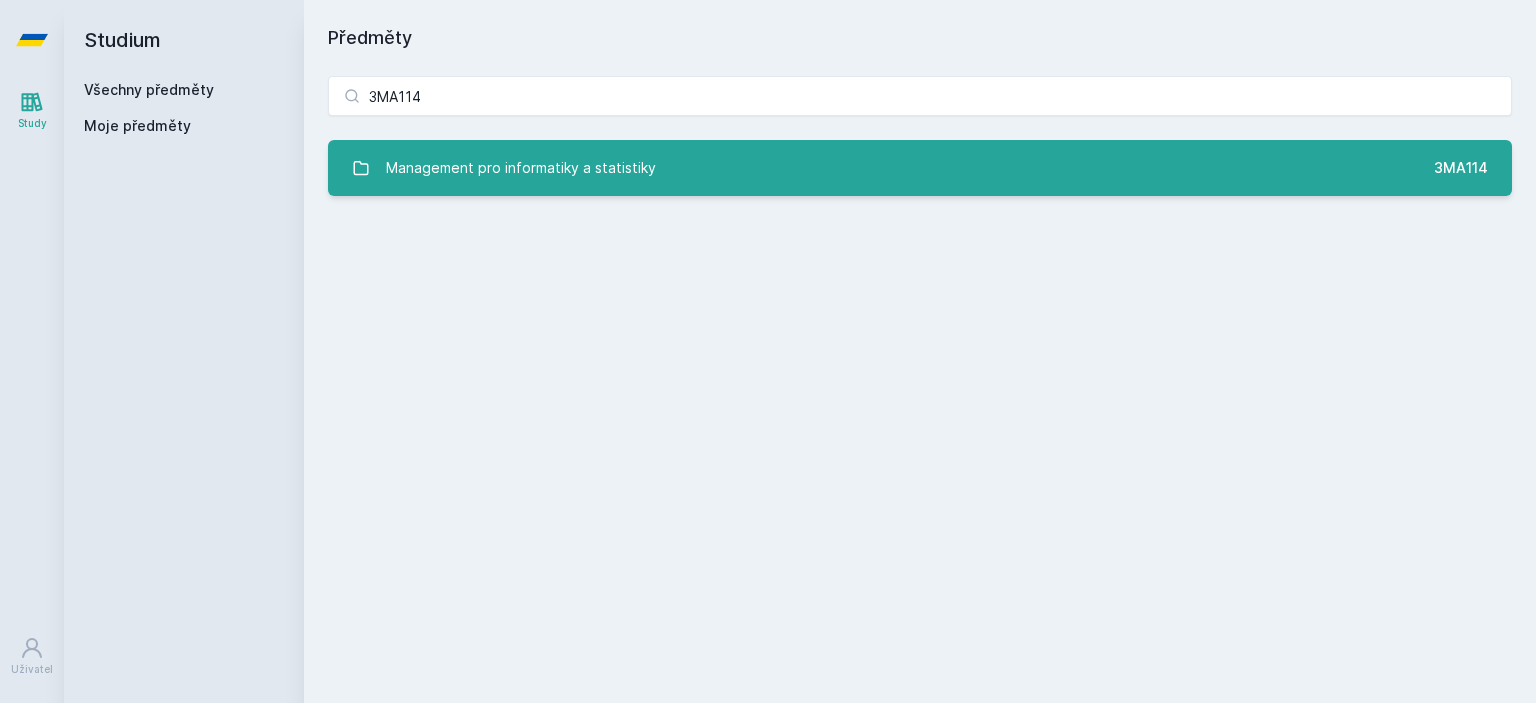 click on "Management pro informatiky a statistiky" at bounding box center (521, 168) 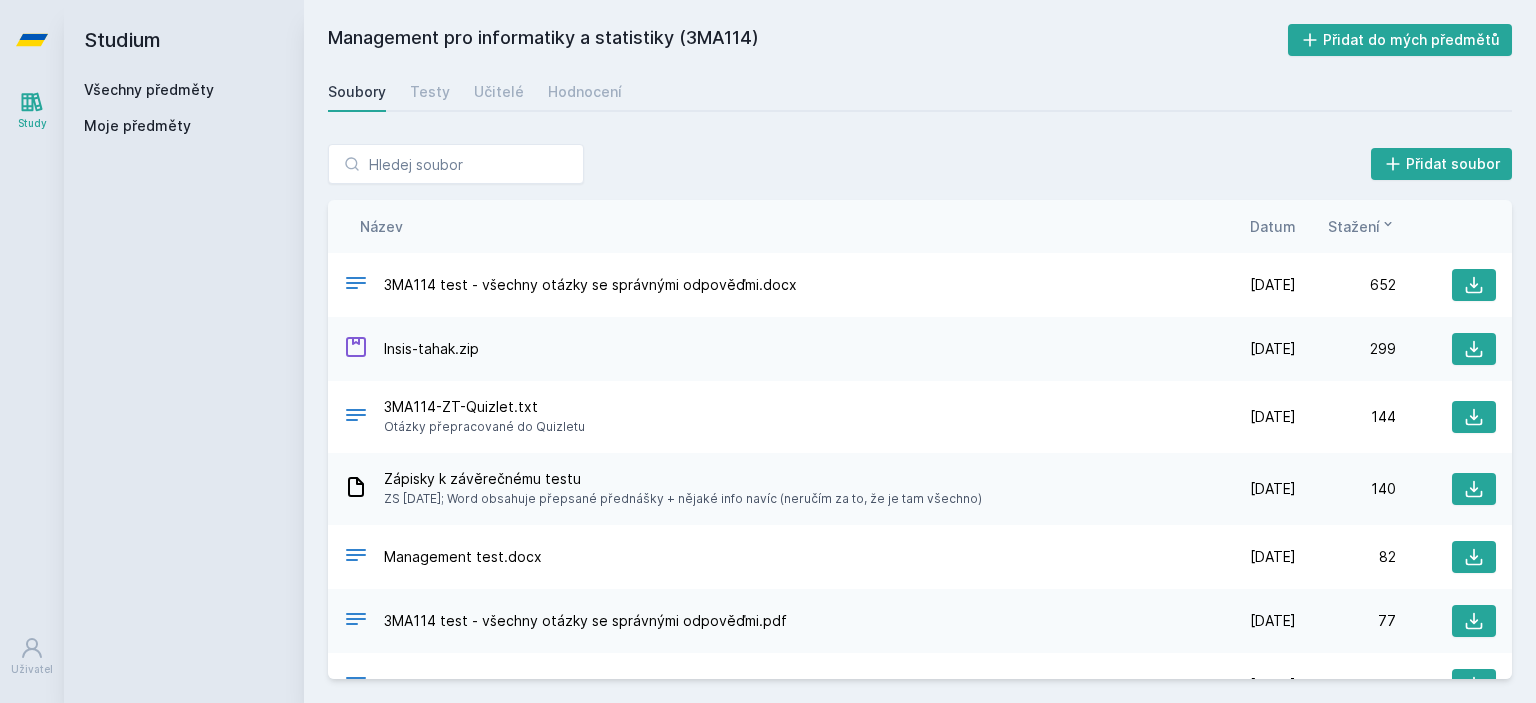click on "Datum" at bounding box center (1273, 226) 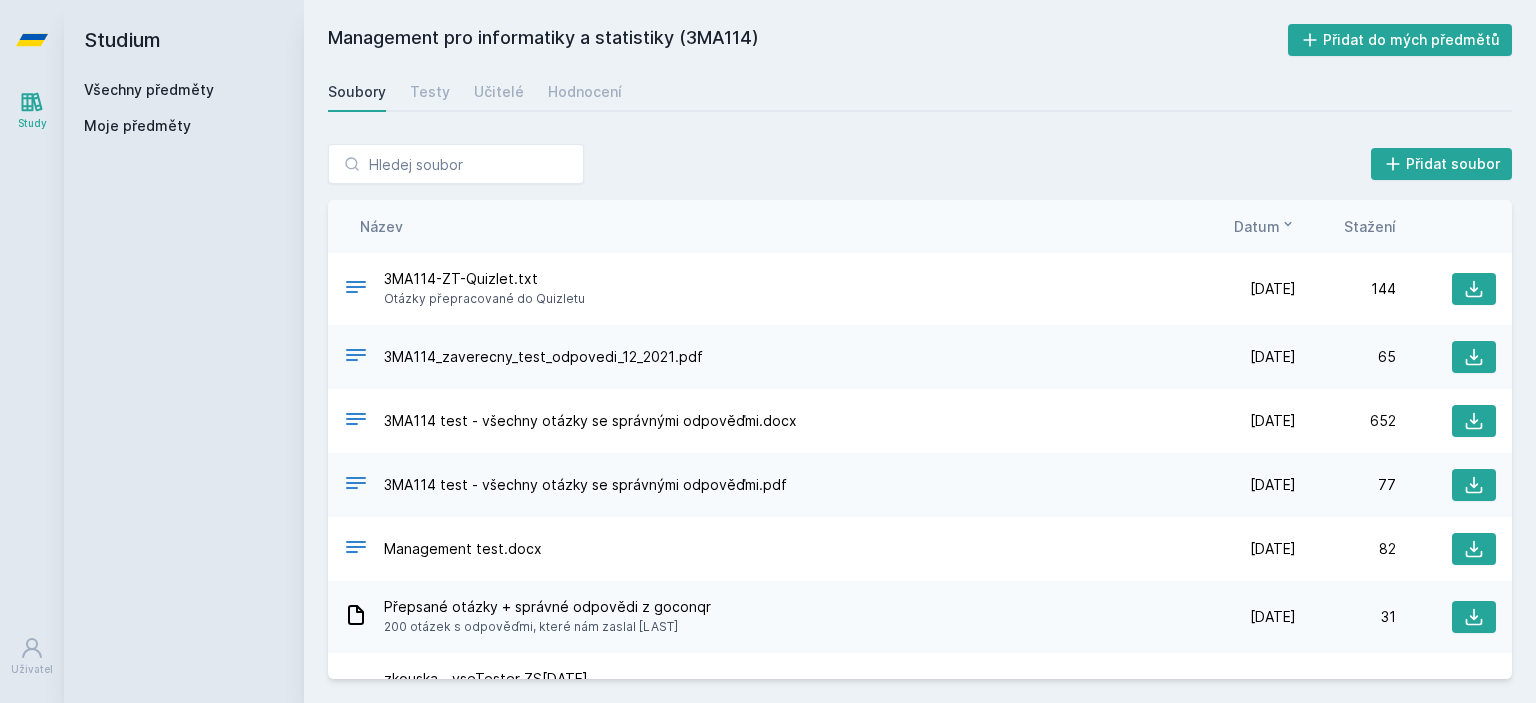 click on "Datum" at bounding box center [1265, 226] 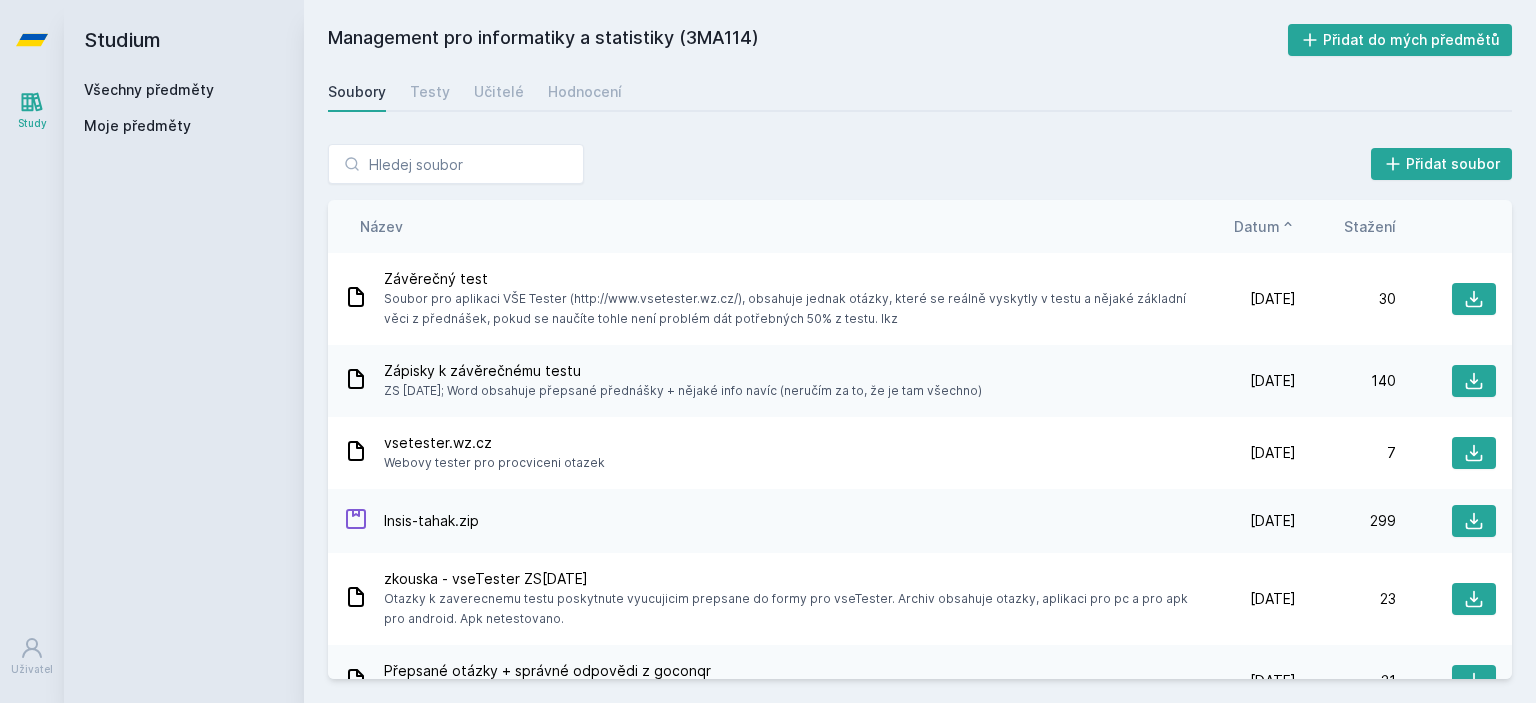 click on "Datum" at bounding box center [1265, 226] 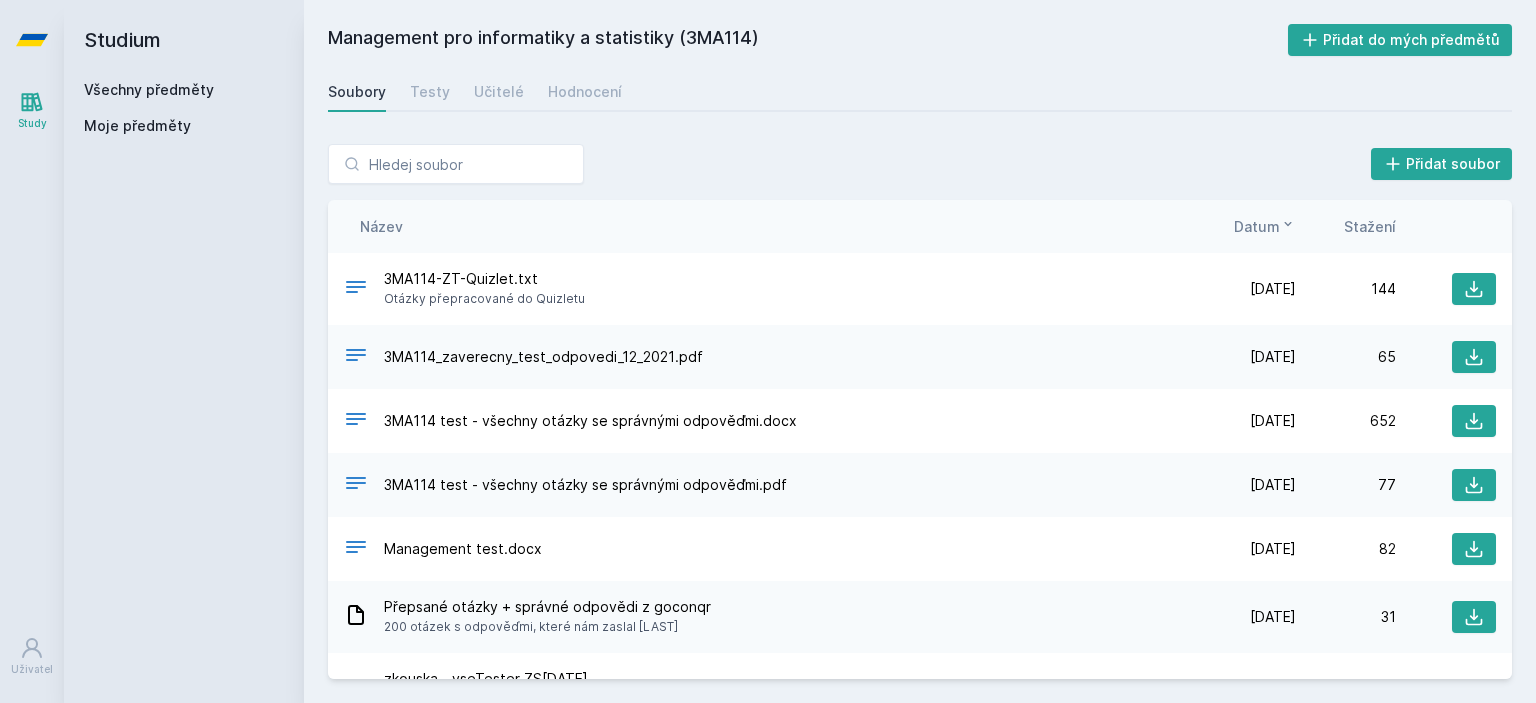 click on "Přidat soubor          Řazení:   Název     Datum     Stažení       Název     Datum     Stažení         3MA114-ZT-Quizlet.txt
Otázky přepracované do Quizletu
[DATE]
[DATE]
144
3MA114_zaverecny_test_odpovedi_12_2021.pdf
[DATE]
[DATE]
65
3MA114 test - všechny otázky se správnými odpověďmi.docx
[DATE]
[DATE]
652
3MA114 test - všechny otázky se správnými odpověďmi.pdf
[DATE]
[DATE]
77
Management test.docx" at bounding box center (920, 411) 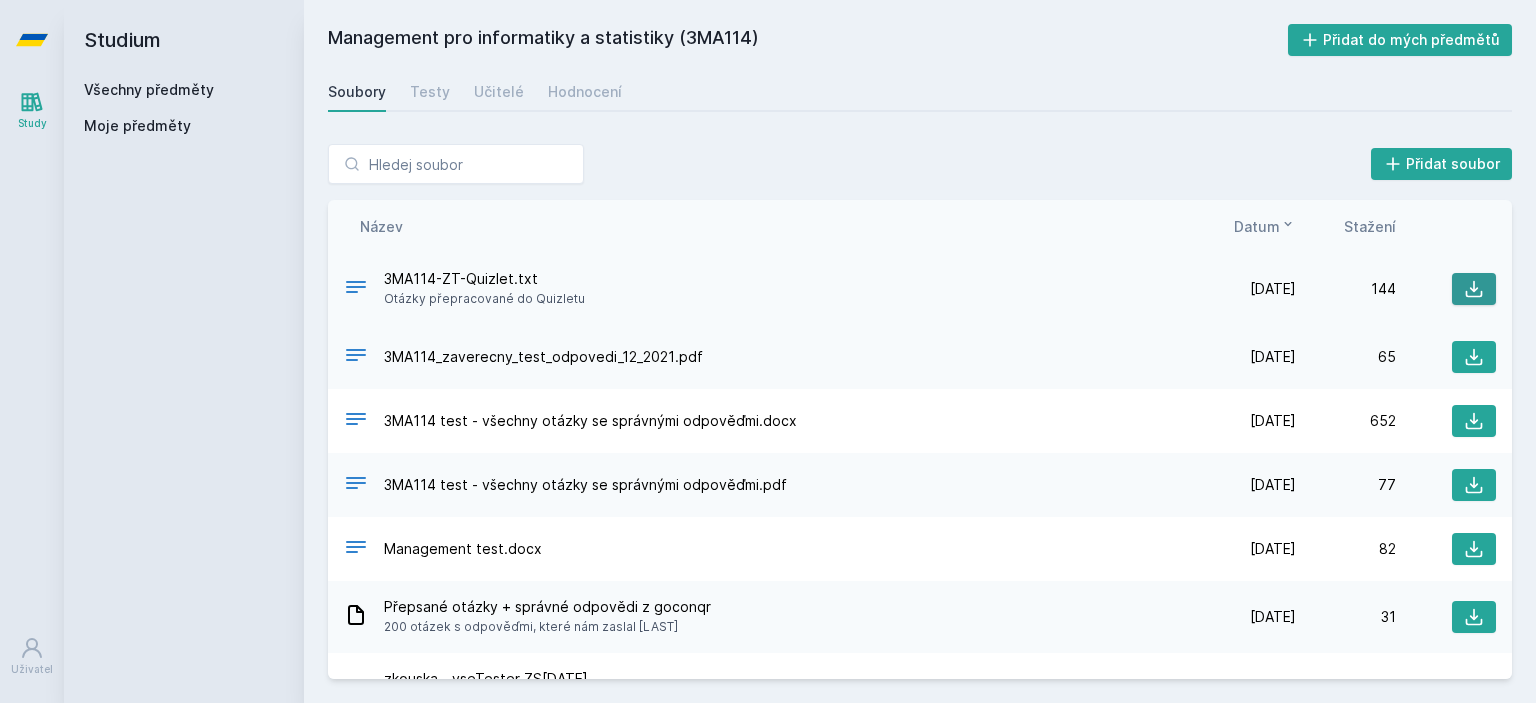 click 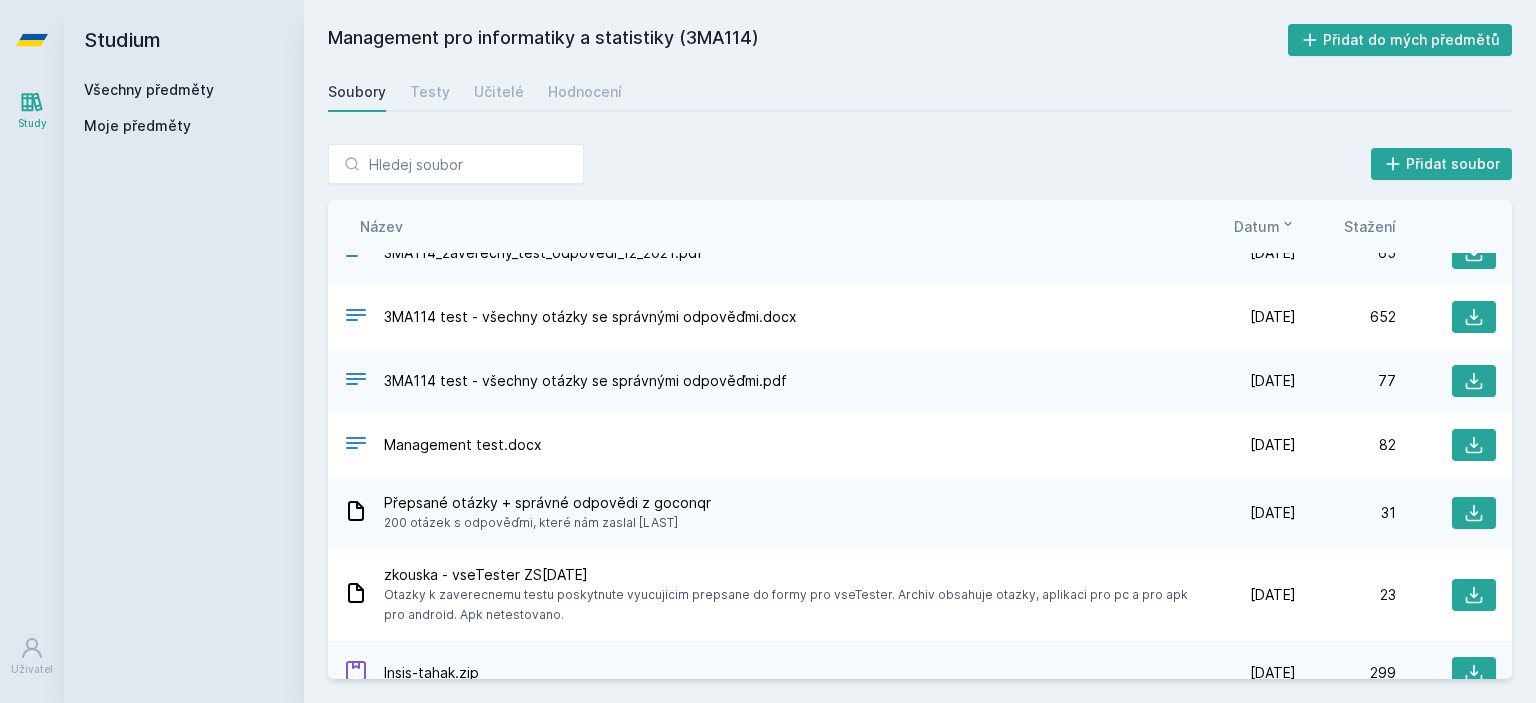 scroll, scrollTop: 0, scrollLeft: 0, axis: both 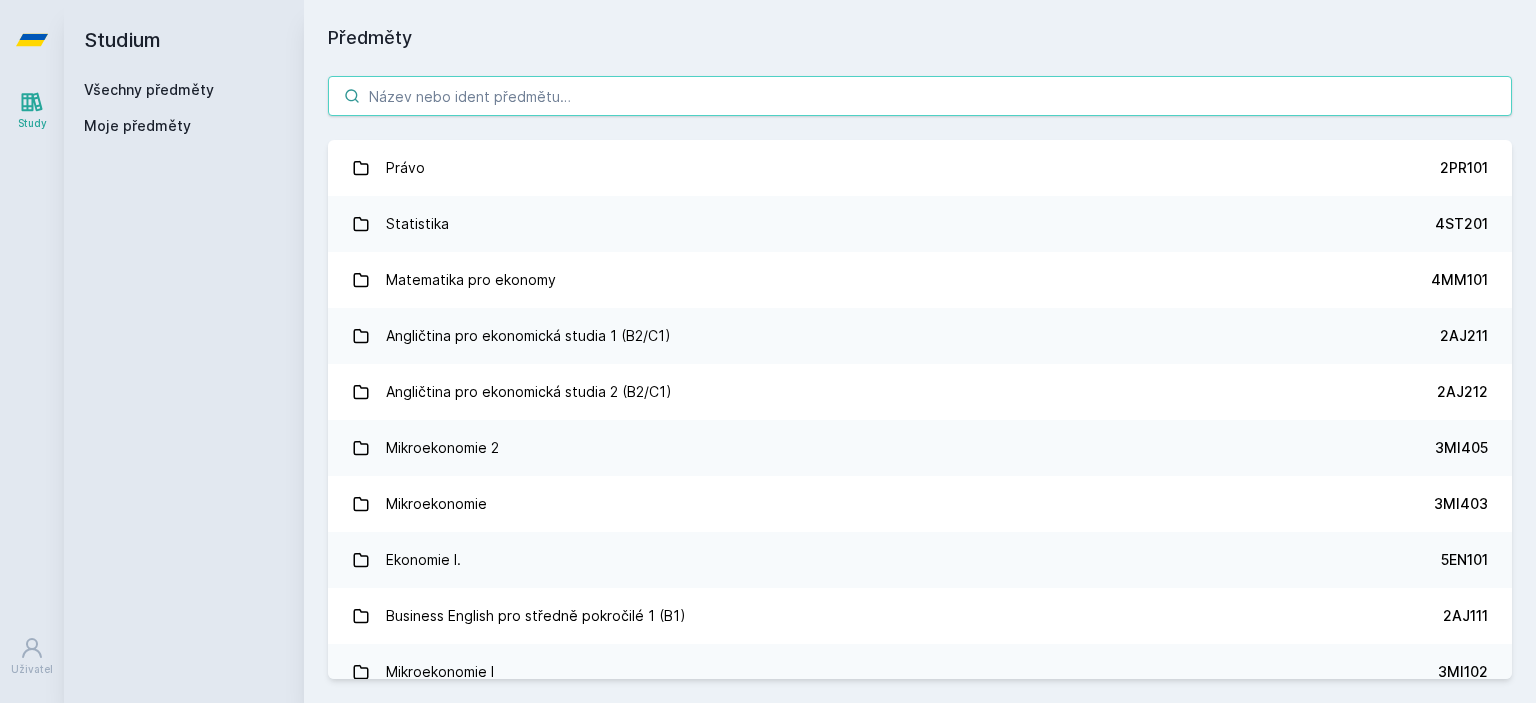 click at bounding box center [920, 96] 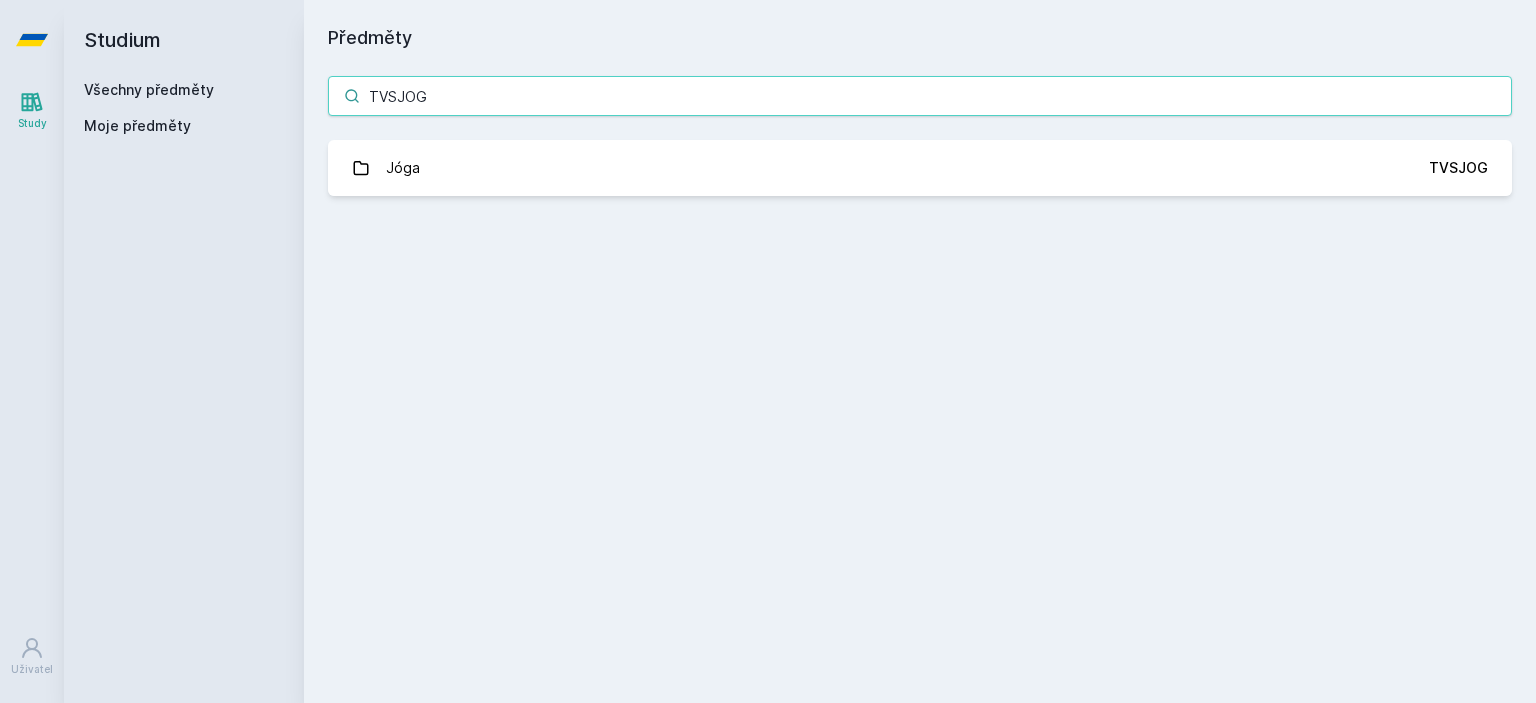 type on "TVSJOG" 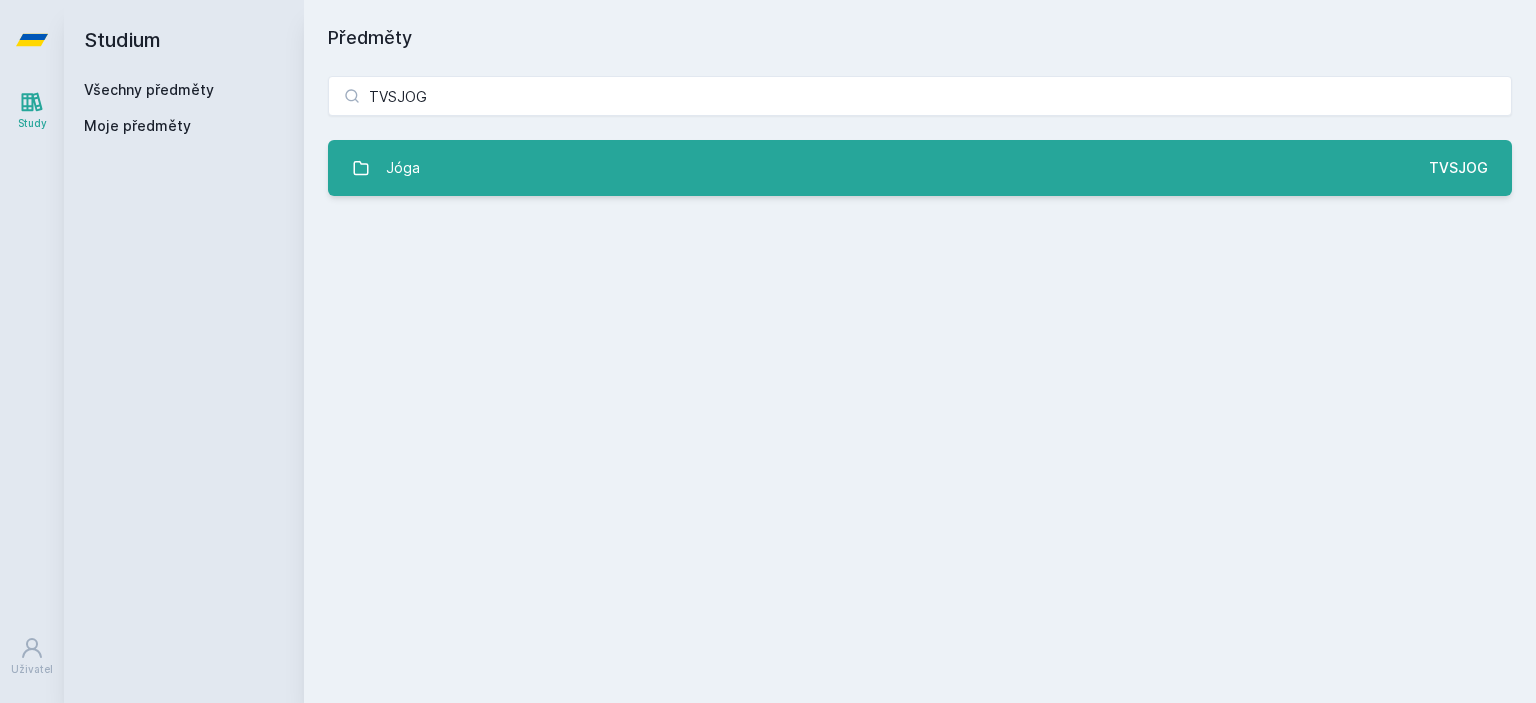 click on "Jóga   TVSJOG" at bounding box center [920, 168] 